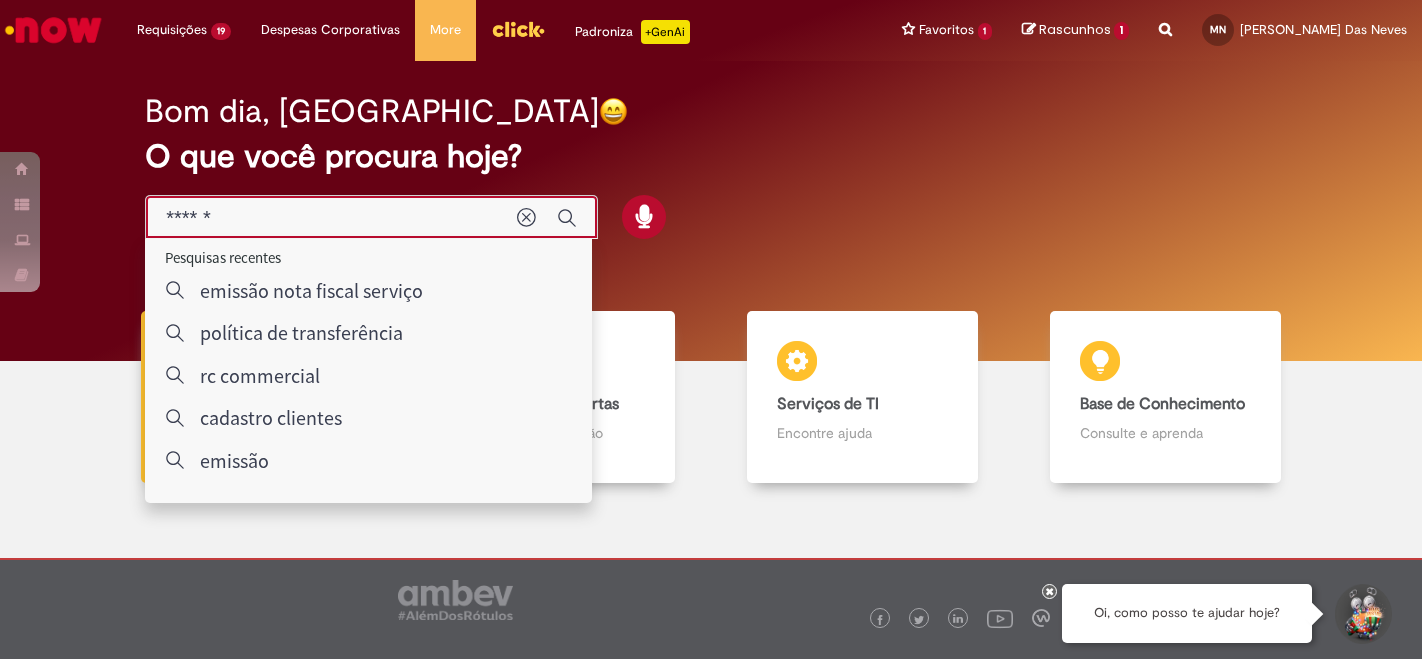 scroll, scrollTop: 0, scrollLeft: 0, axis: both 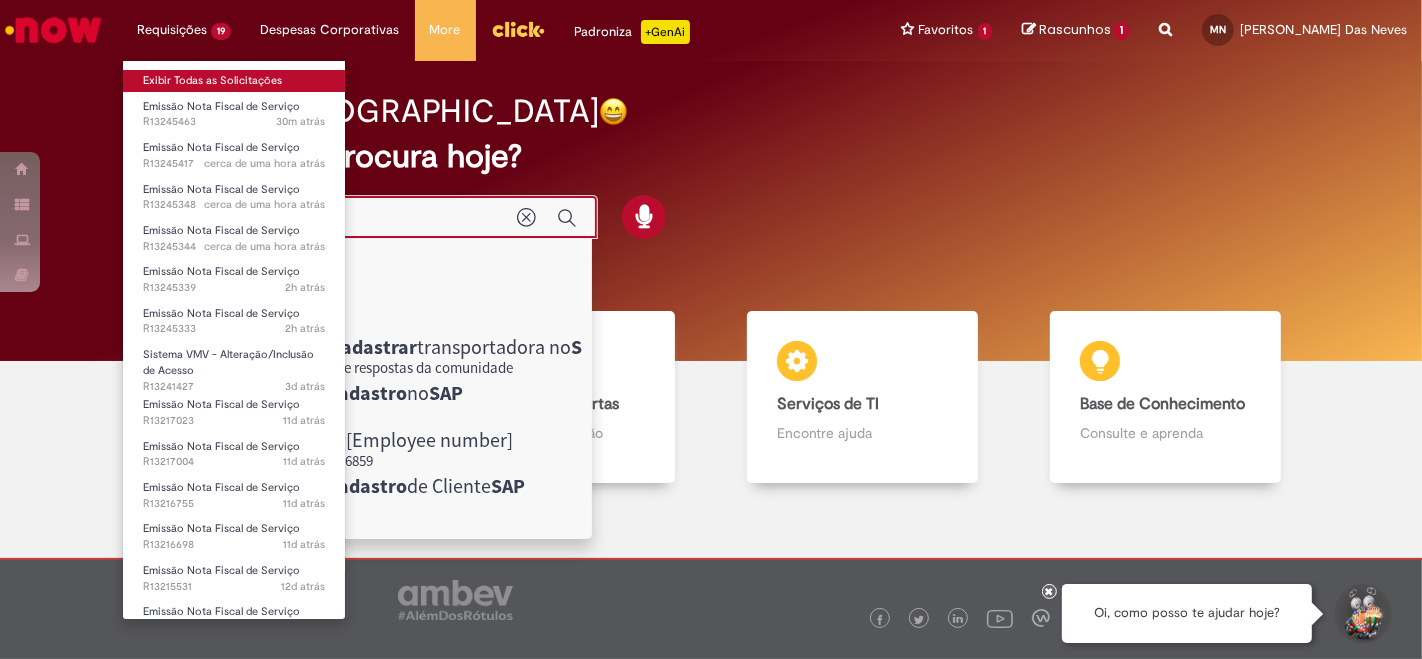 type on "**********" 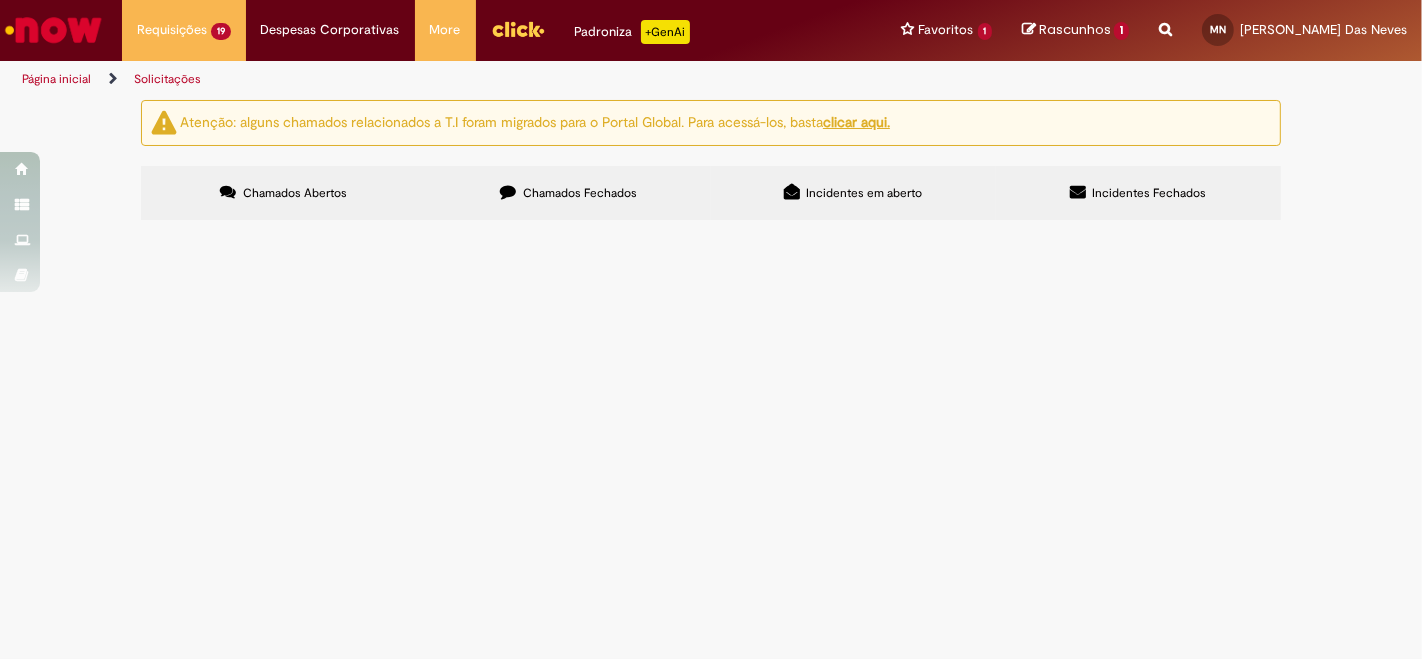 click on "Chamados Fechados" at bounding box center (580, 193) 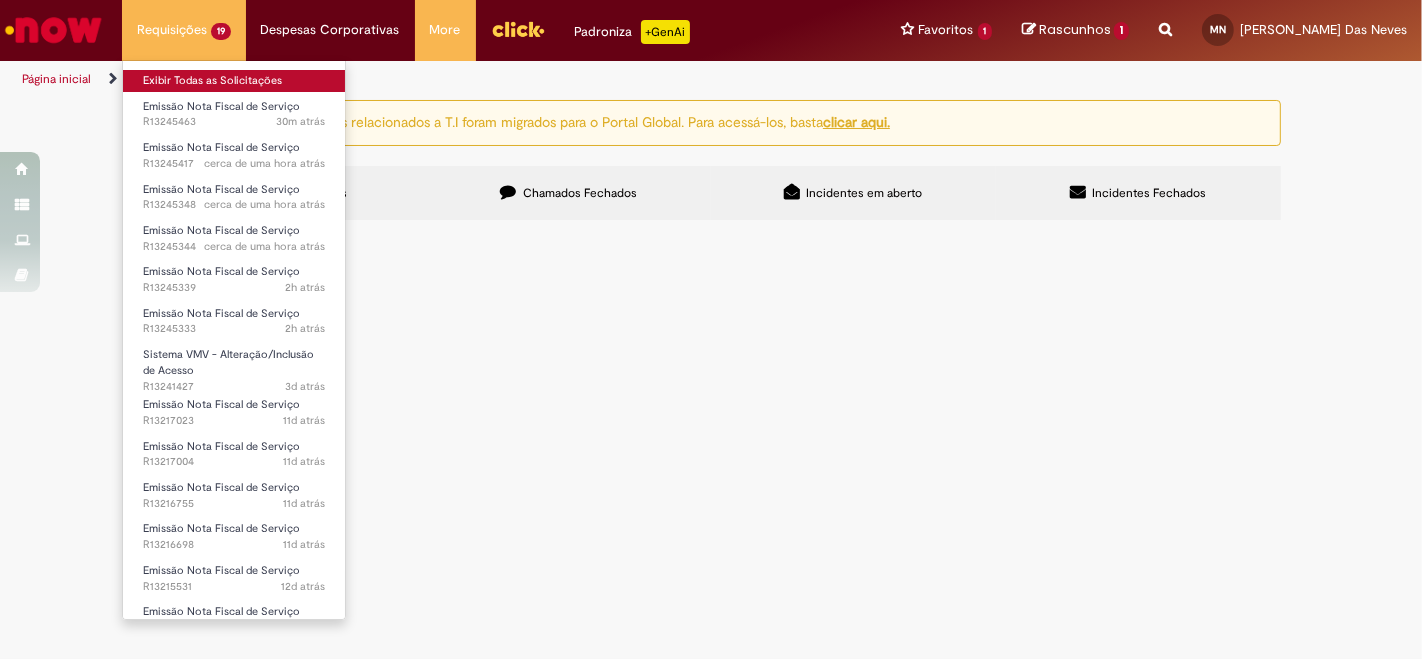 click on "Exibir Todas as Solicitações" at bounding box center (234, 81) 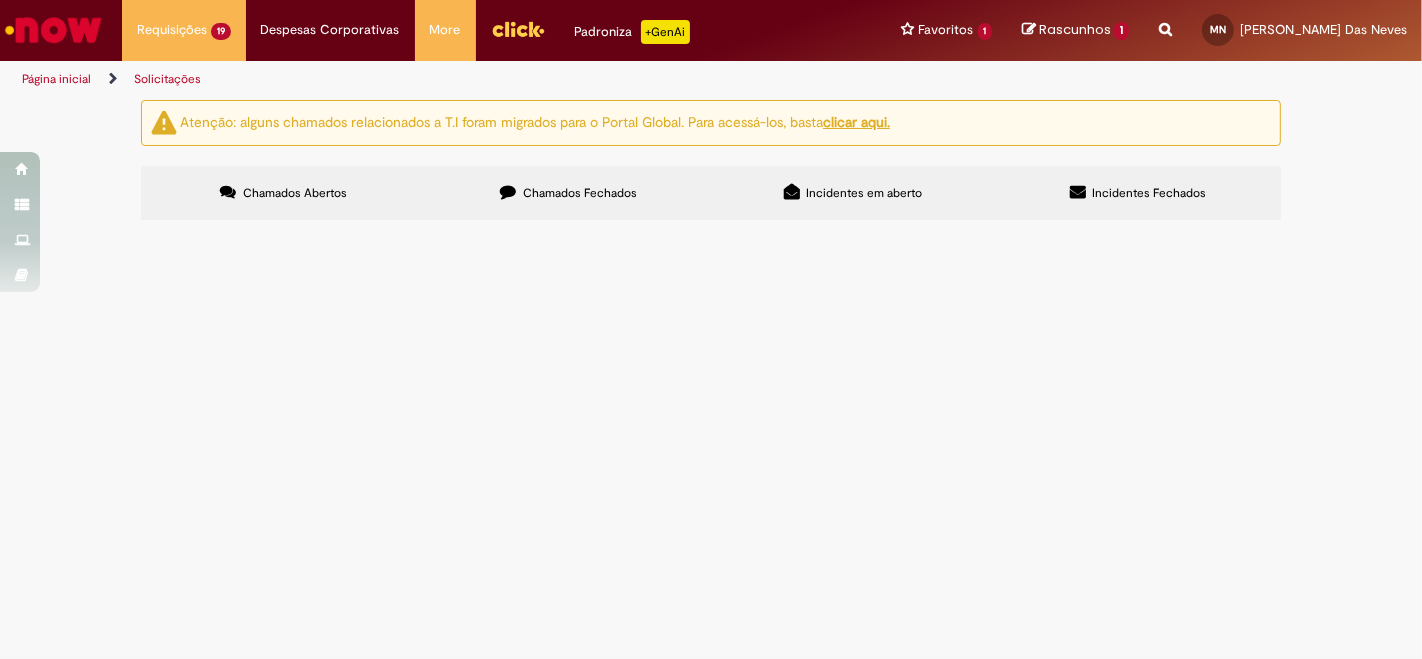 click on "Chamados Abertos" at bounding box center (295, 193) 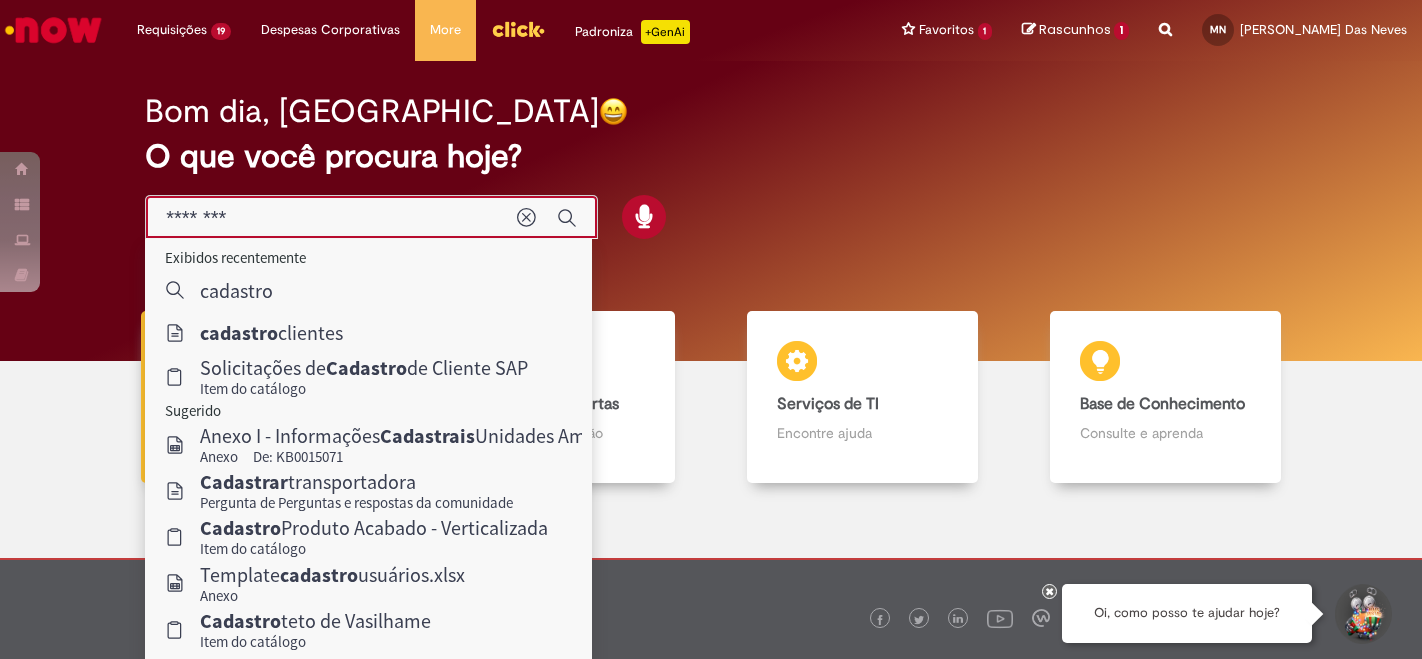 scroll, scrollTop: 0, scrollLeft: 0, axis: both 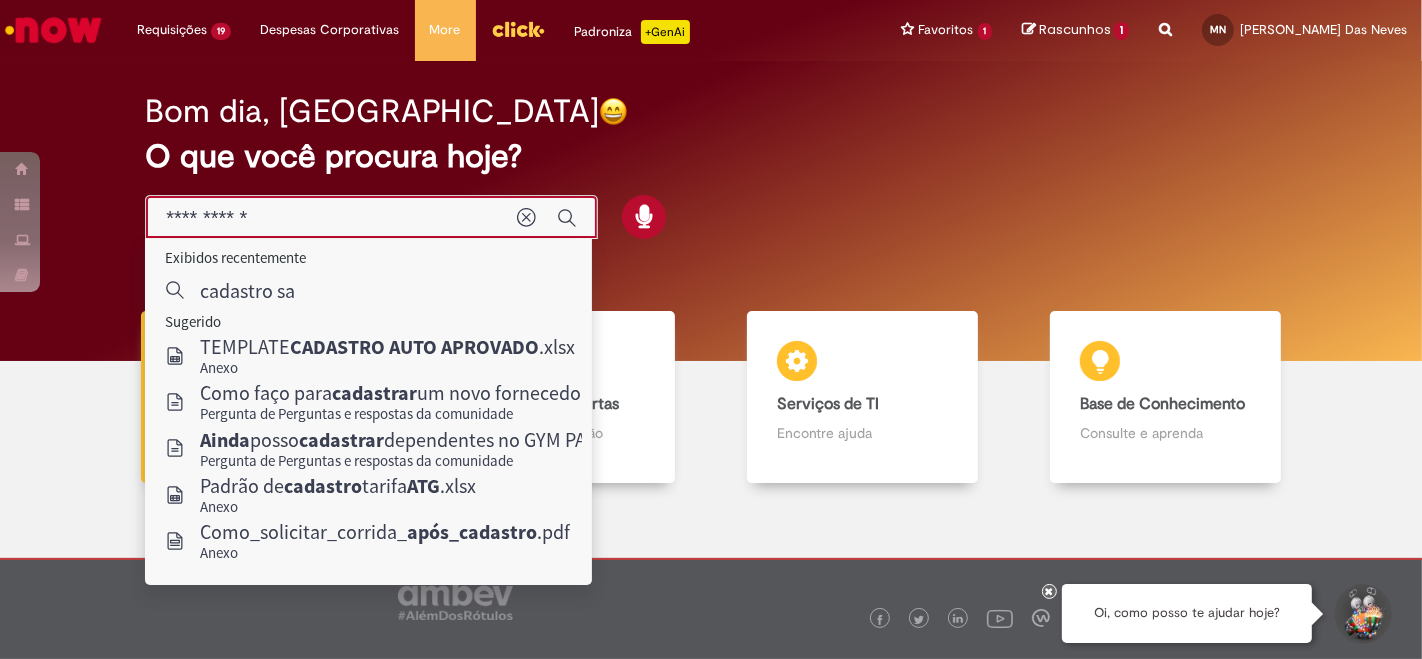 type on "**********" 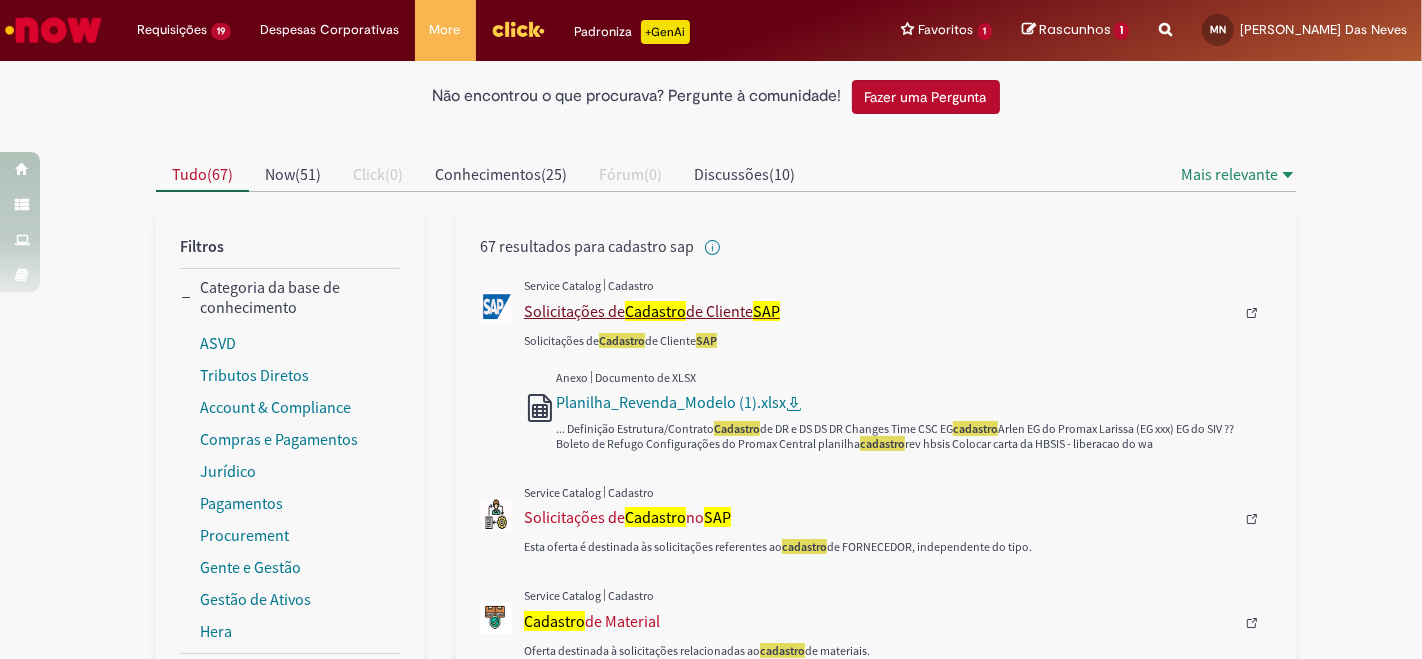 scroll, scrollTop: 100, scrollLeft: 0, axis: vertical 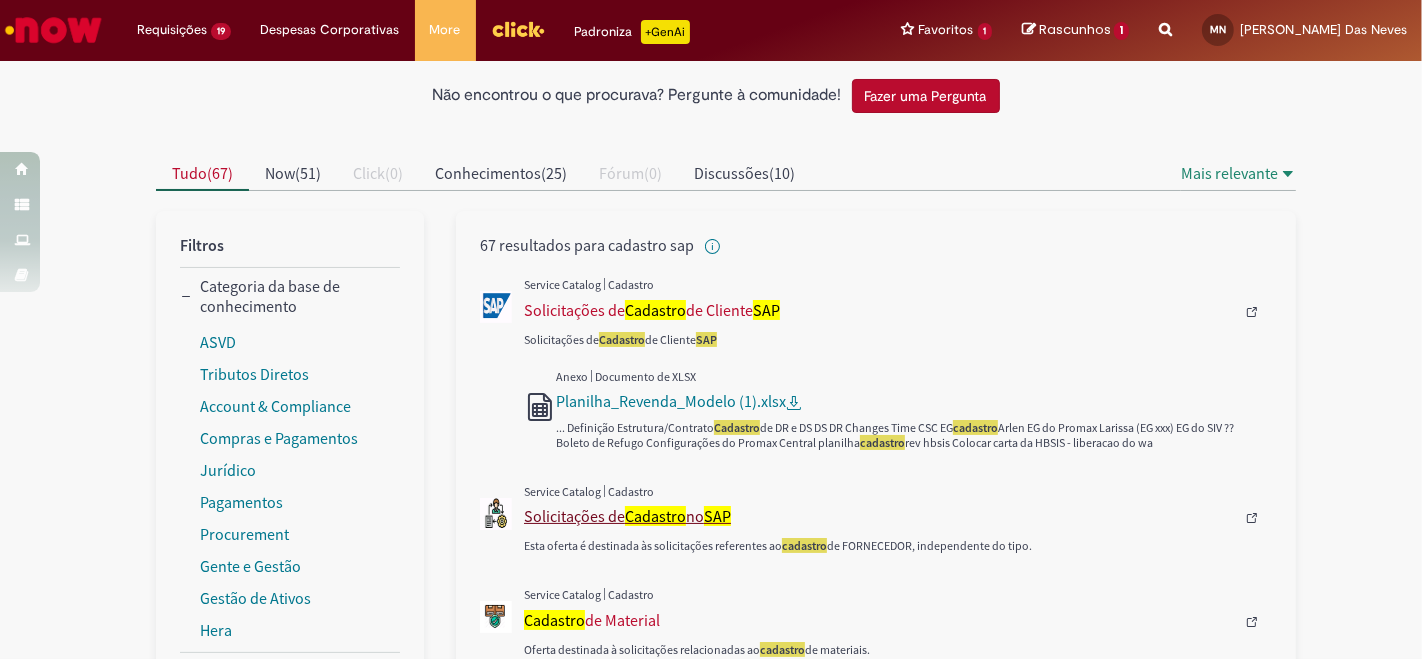 click on "Cadastro" at bounding box center (655, 516) 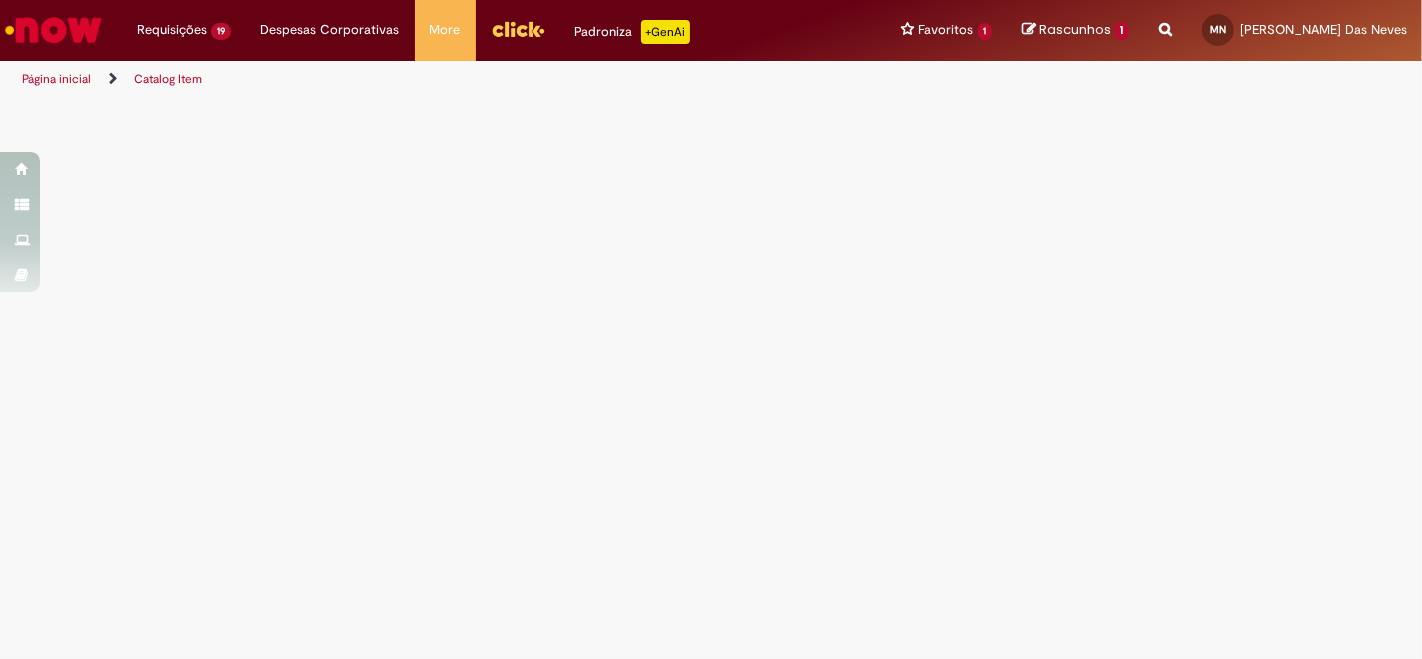 scroll, scrollTop: 0, scrollLeft: 0, axis: both 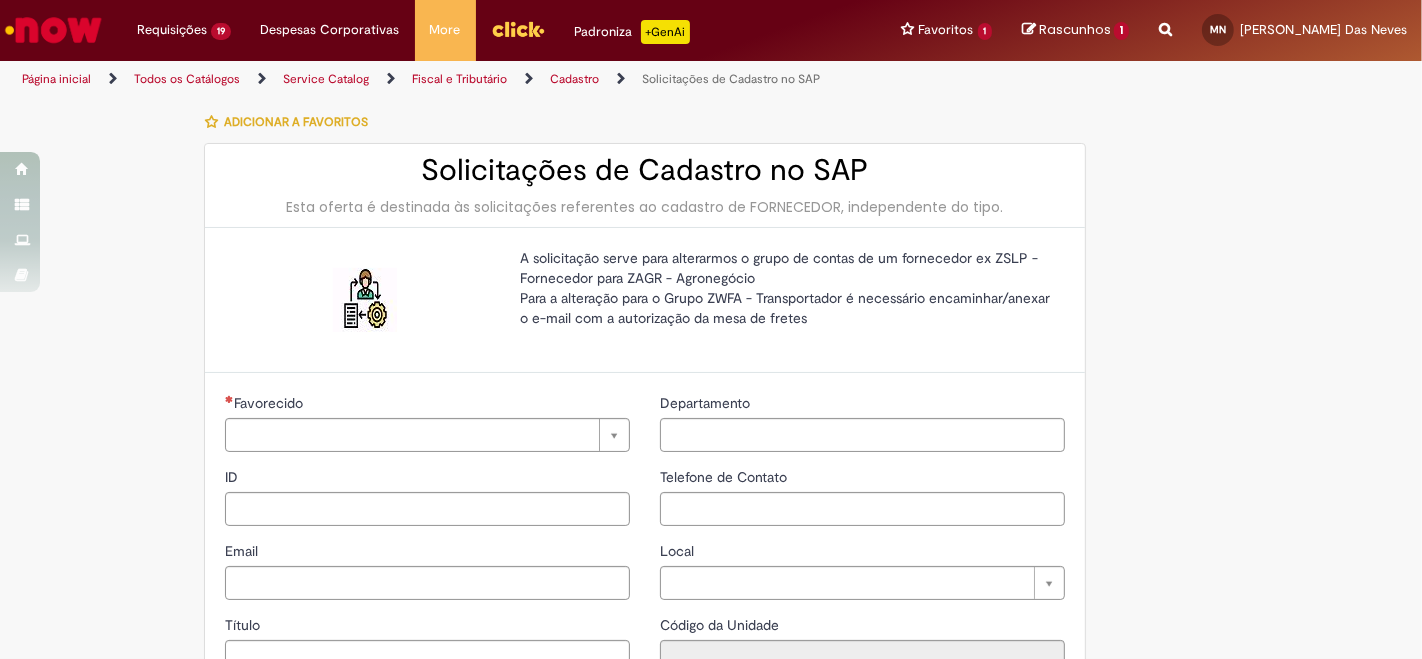type on "********" 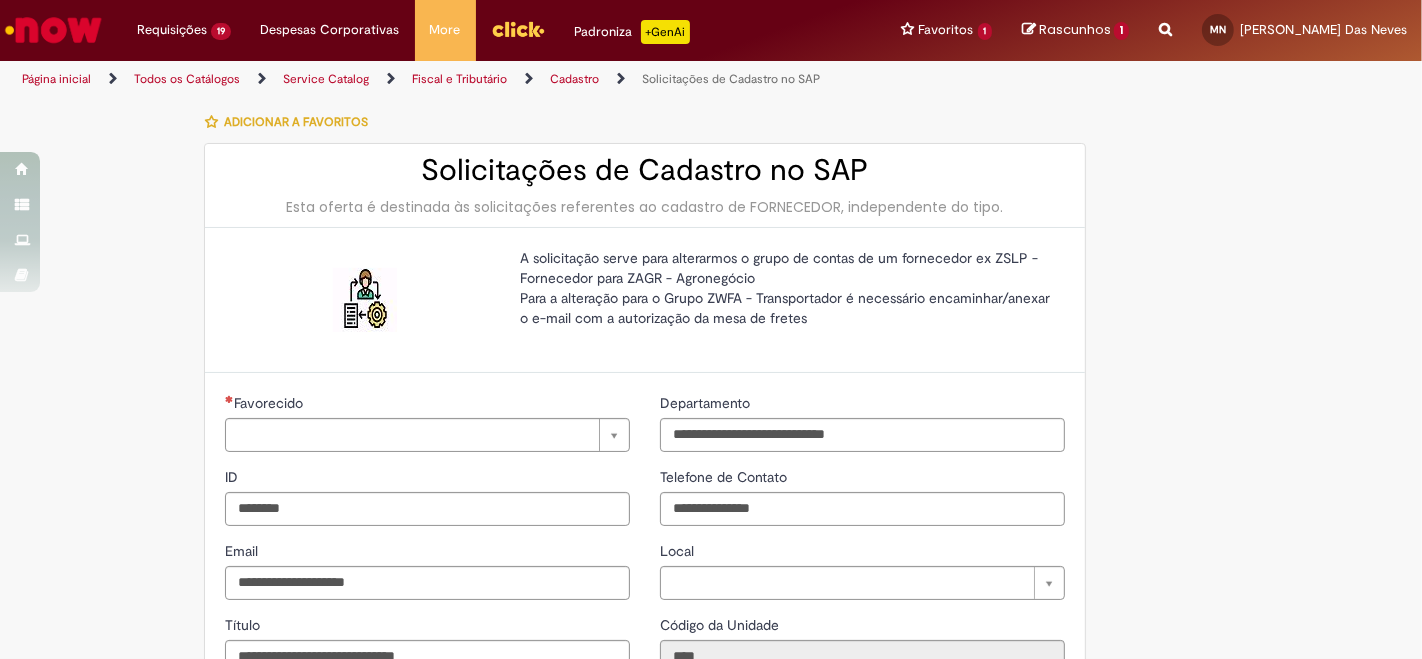 type on "**********" 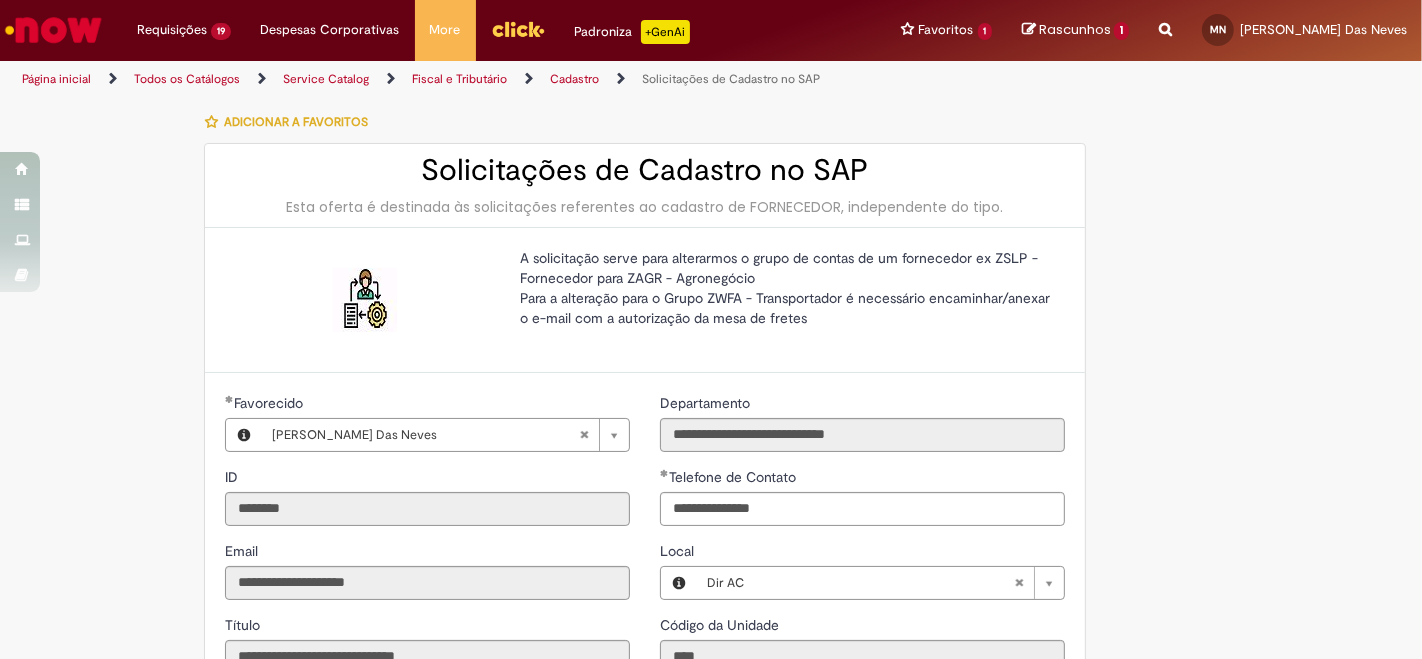 type on "**********" 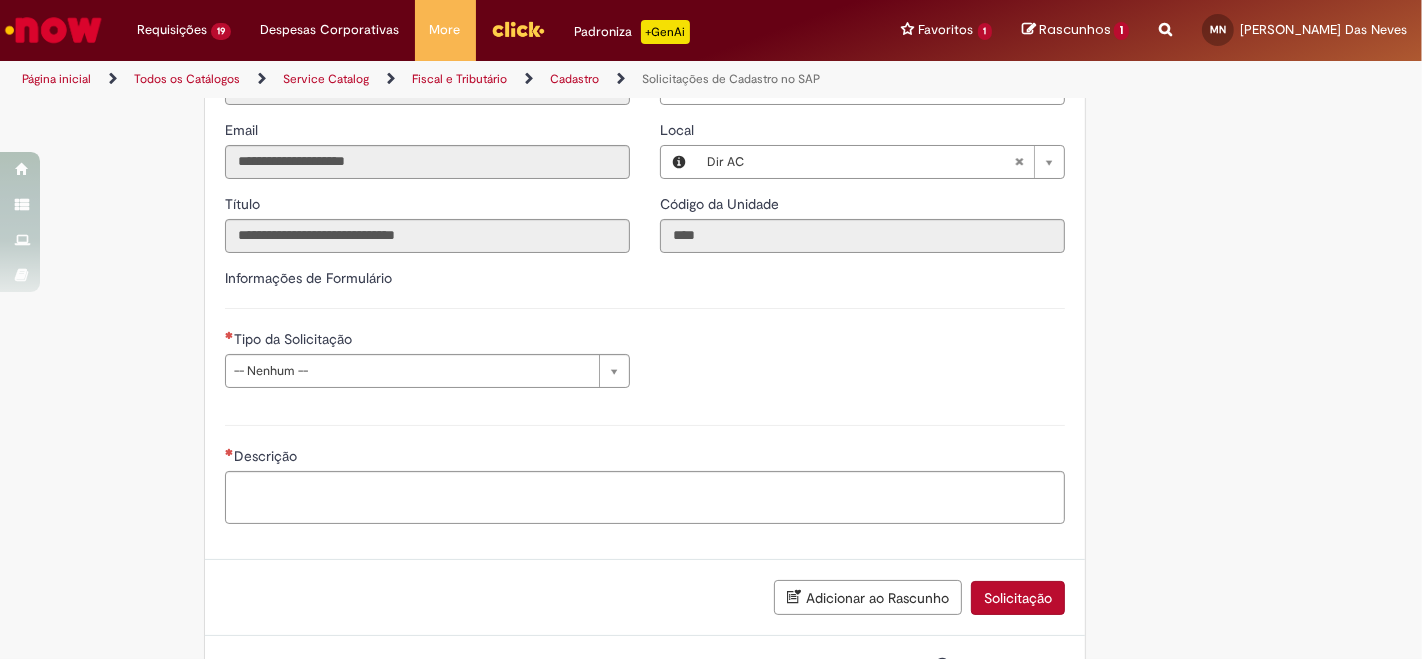 scroll, scrollTop: 422, scrollLeft: 0, axis: vertical 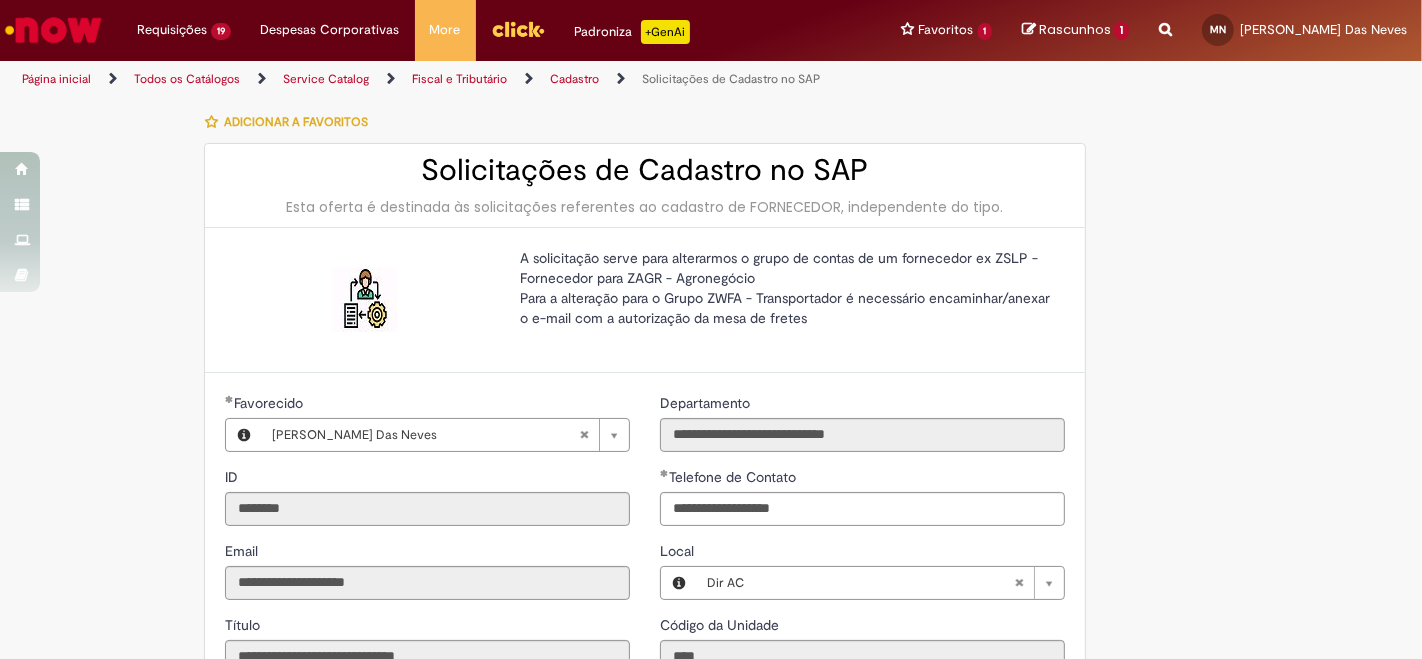 click at bounding box center (53, 30) 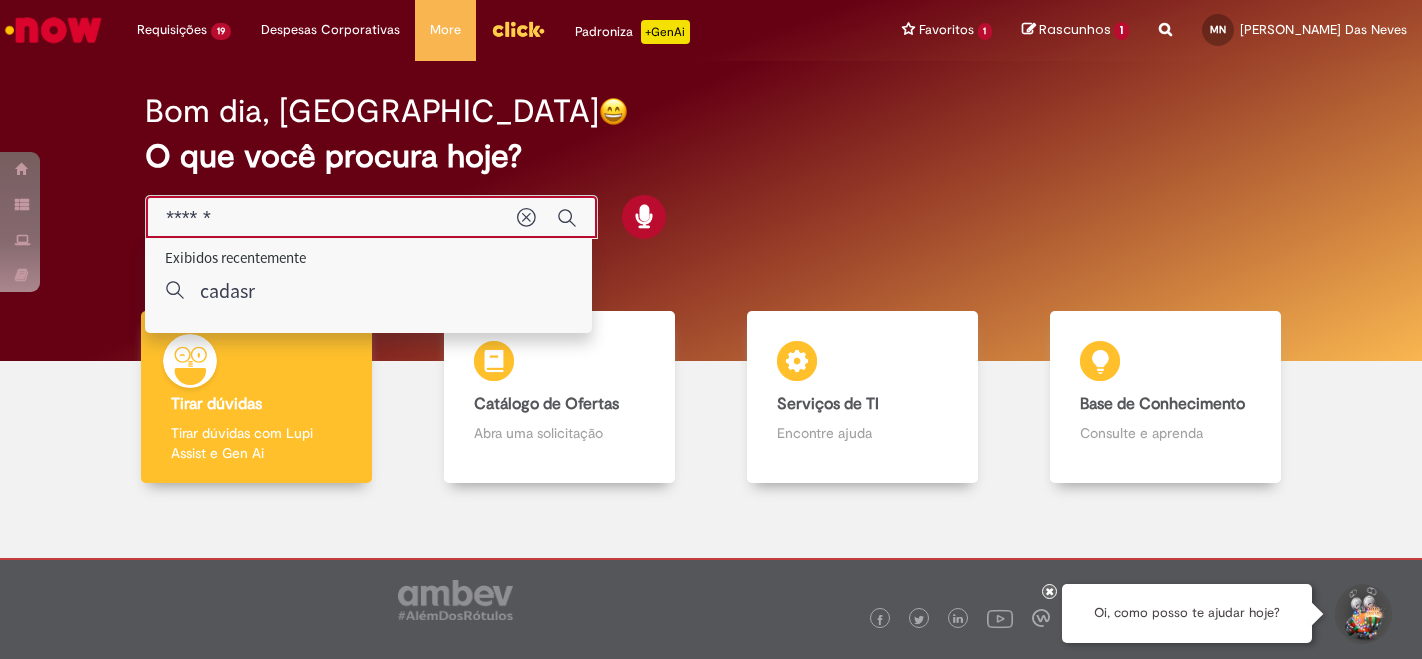 scroll, scrollTop: 0, scrollLeft: 0, axis: both 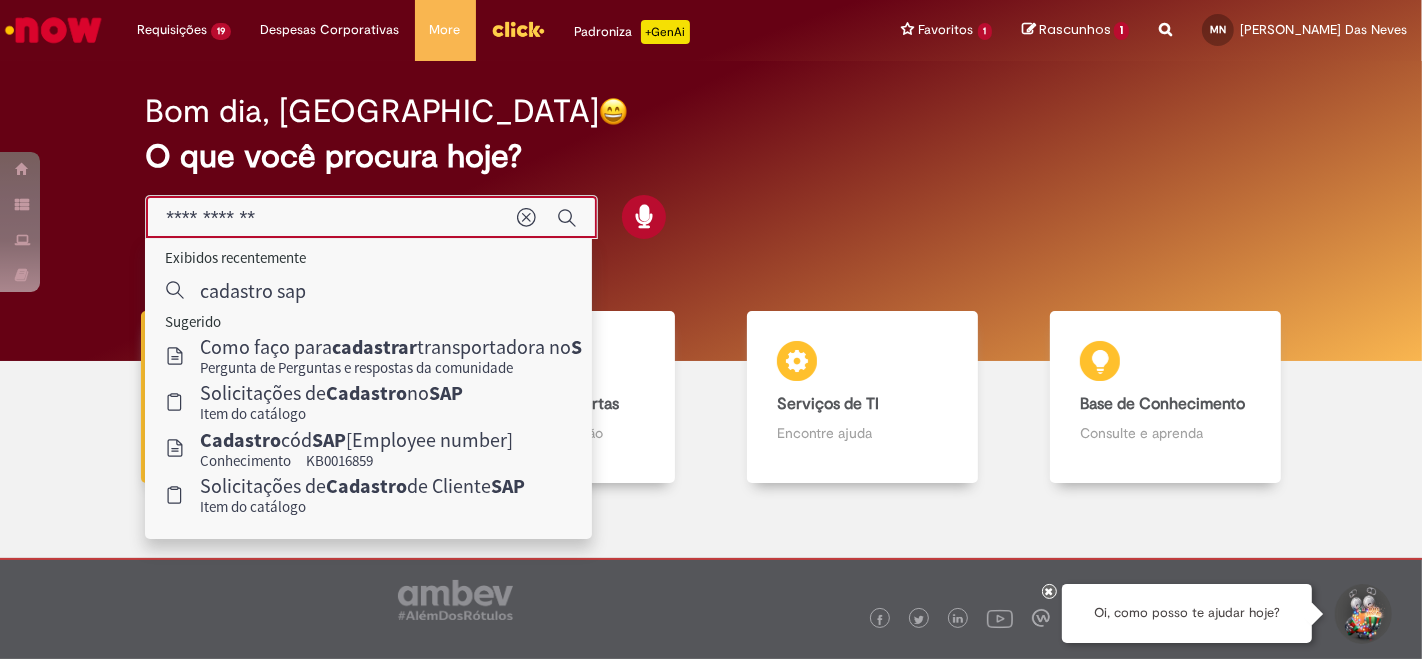 type on "**********" 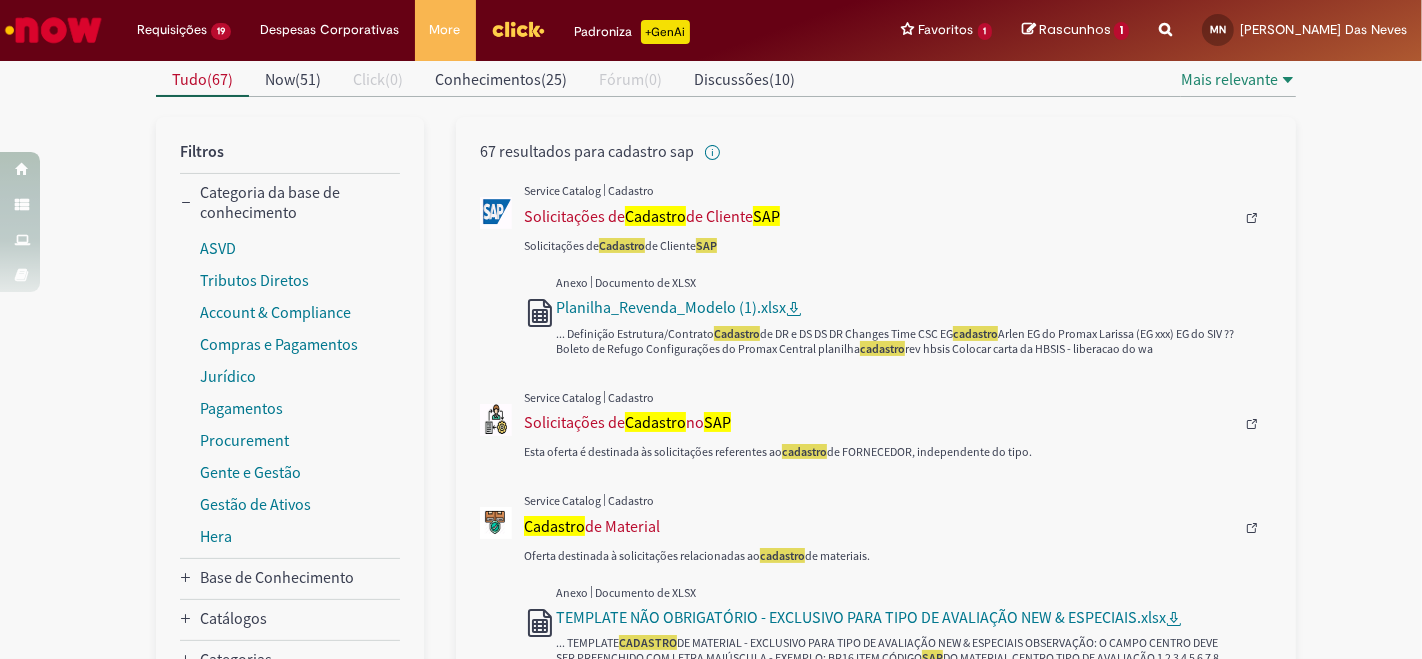scroll, scrollTop: 195, scrollLeft: 0, axis: vertical 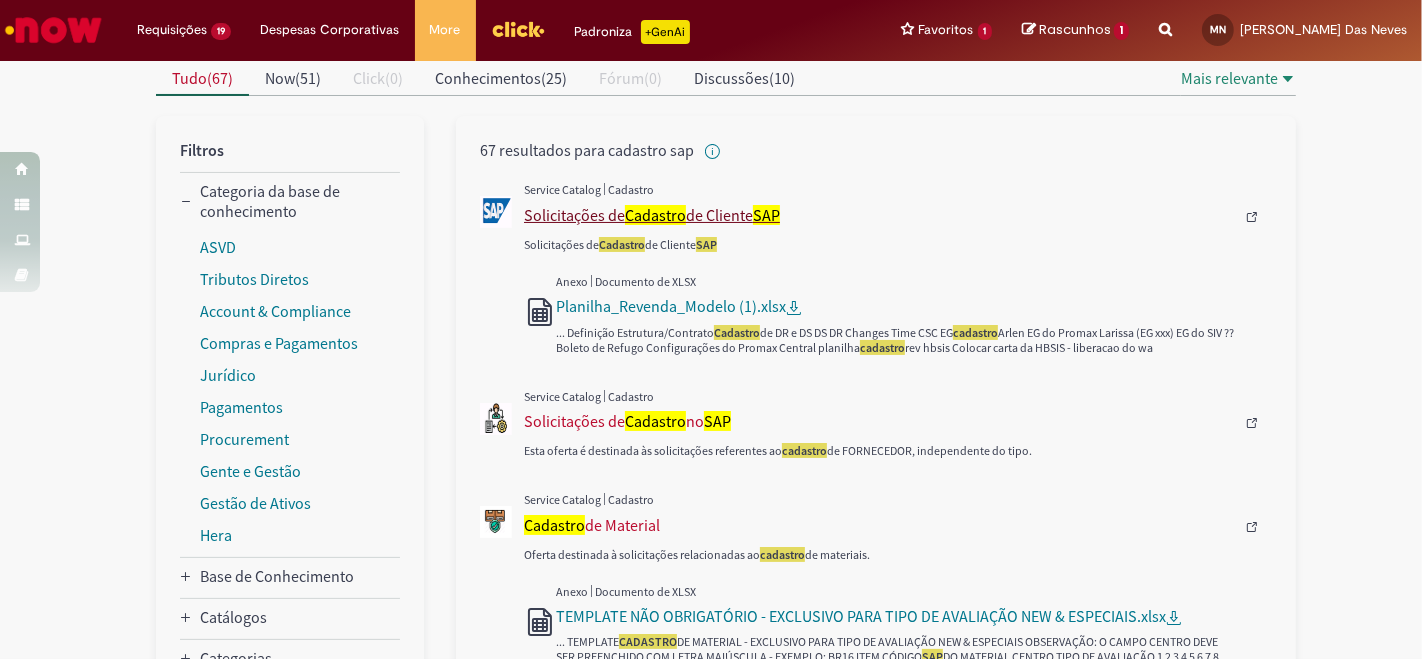 click on "Solicitações de  Cadastro  de Cliente  SAP" at bounding box center (879, 215) 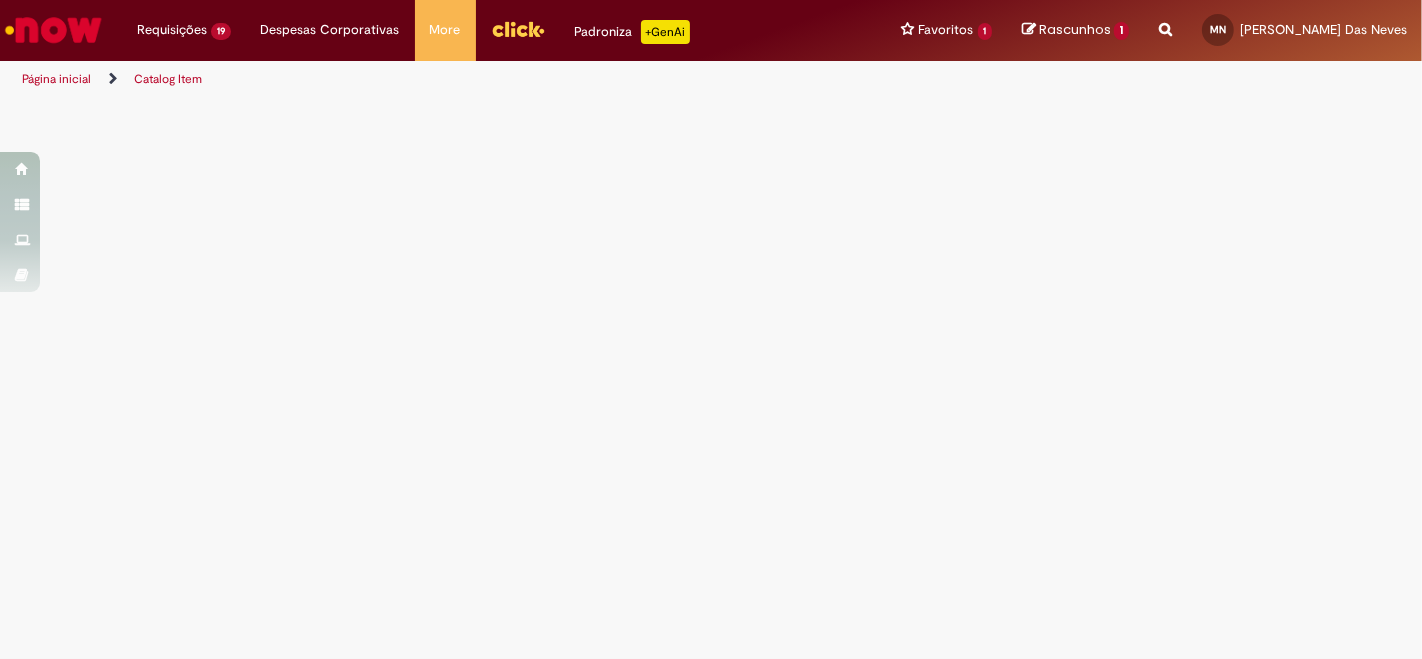 scroll, scrollTop: 0, scrollLeft: 0, axis: both 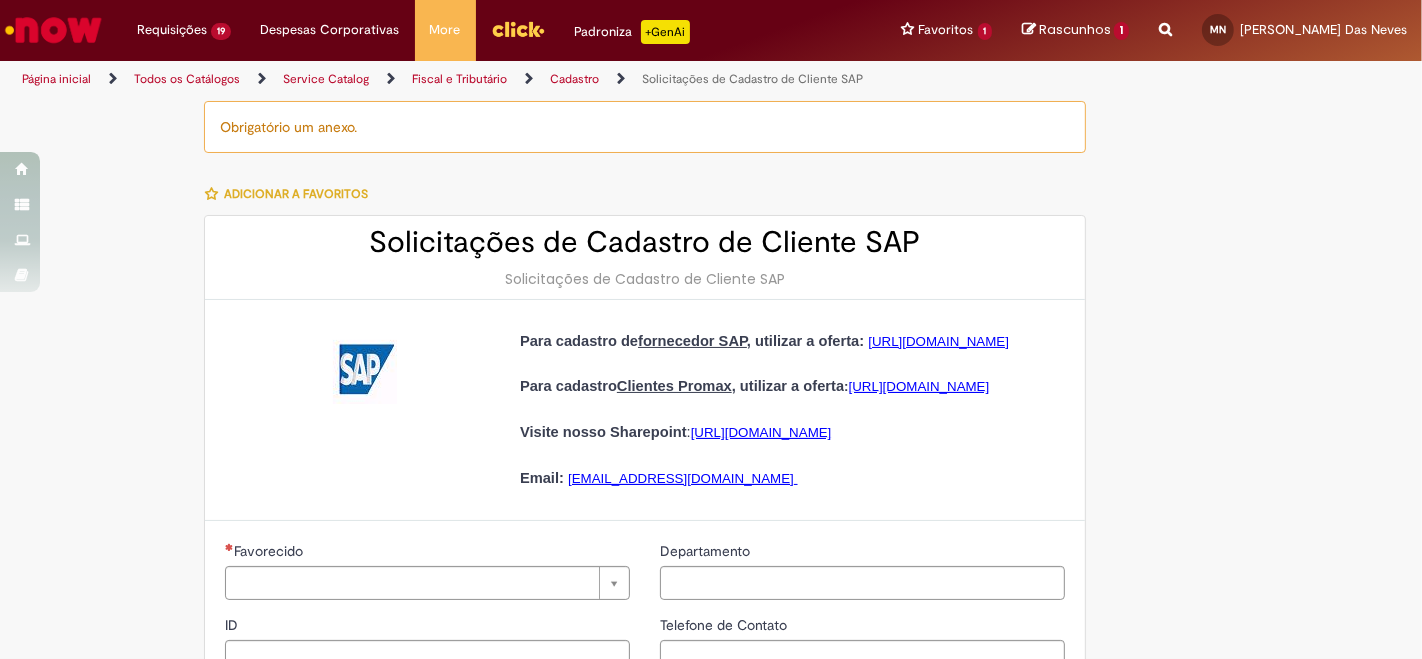 type on "********" 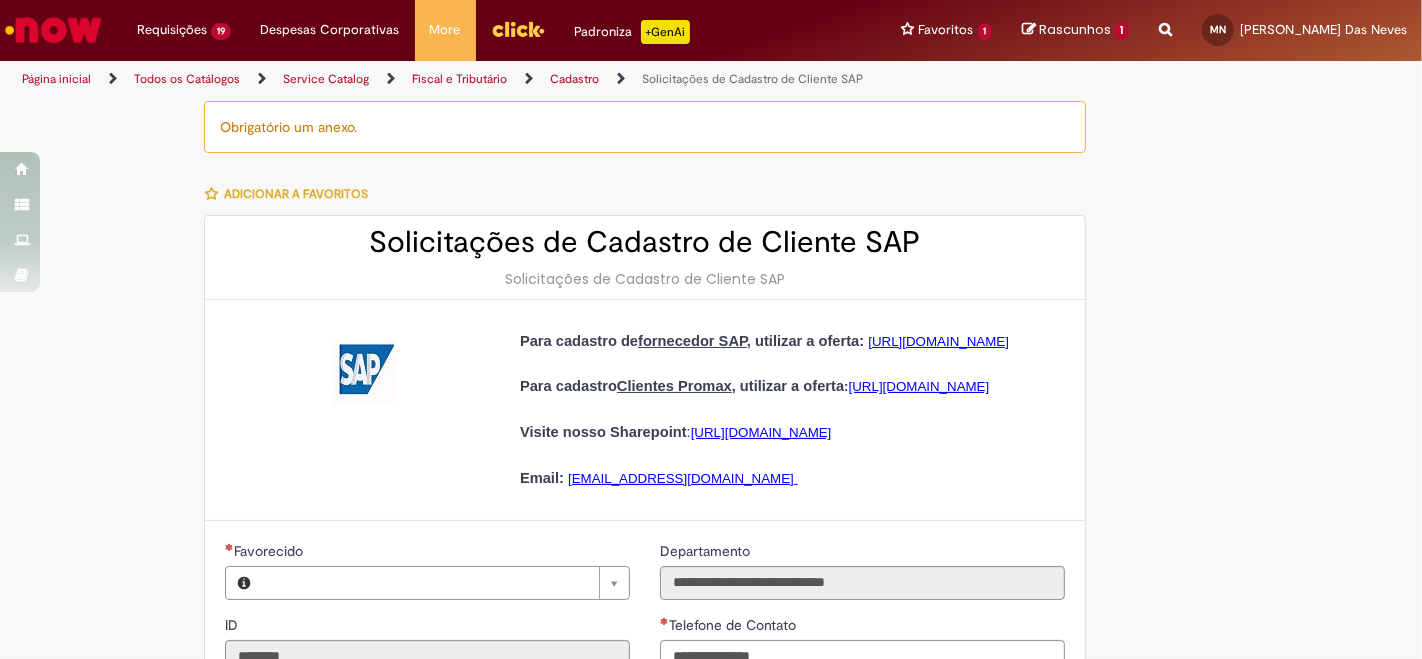 type on "**********" 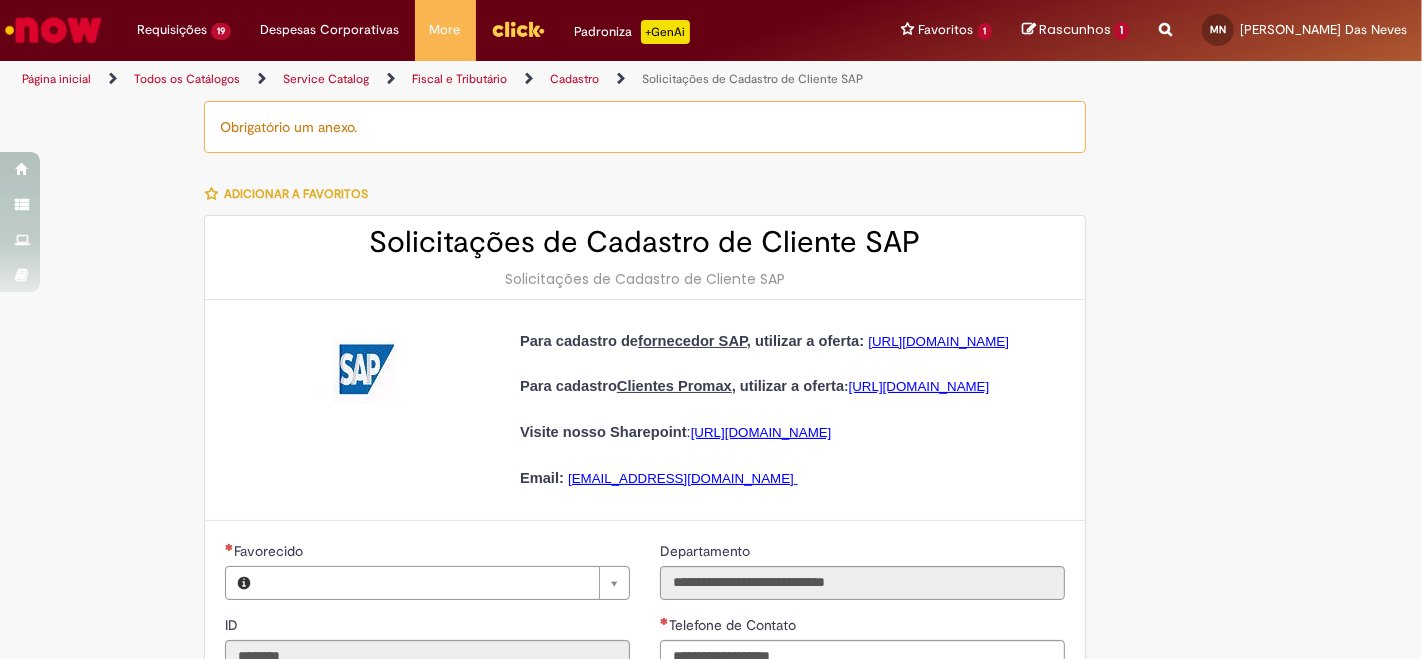 type on "******" 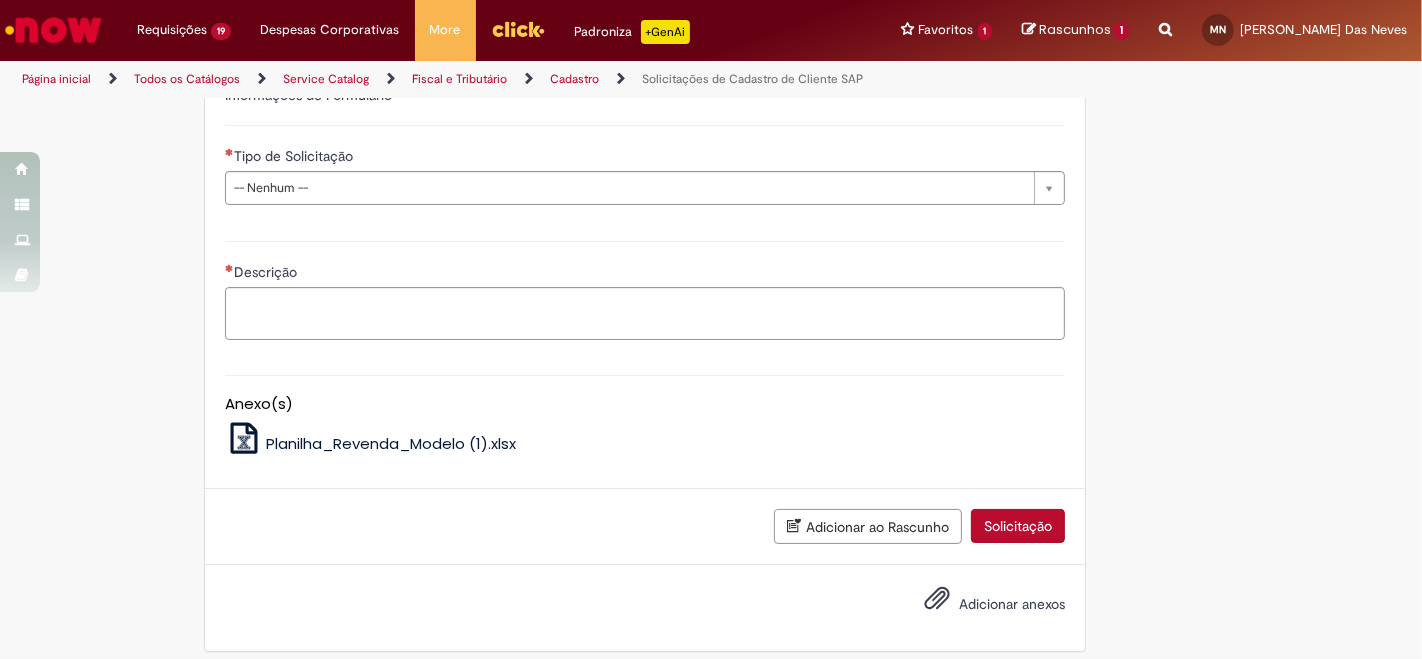 scroll, scrollTop: 801, scrollLeft: 0, axis: vertical 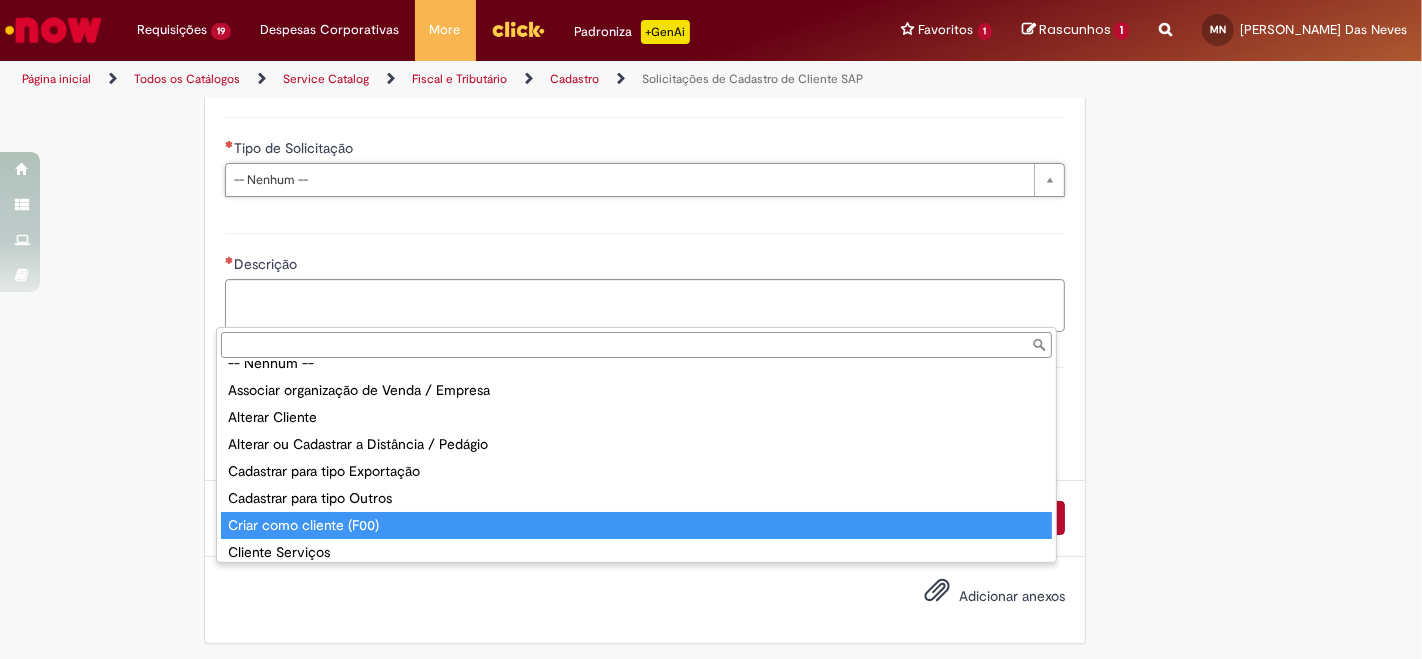 type on "**********" 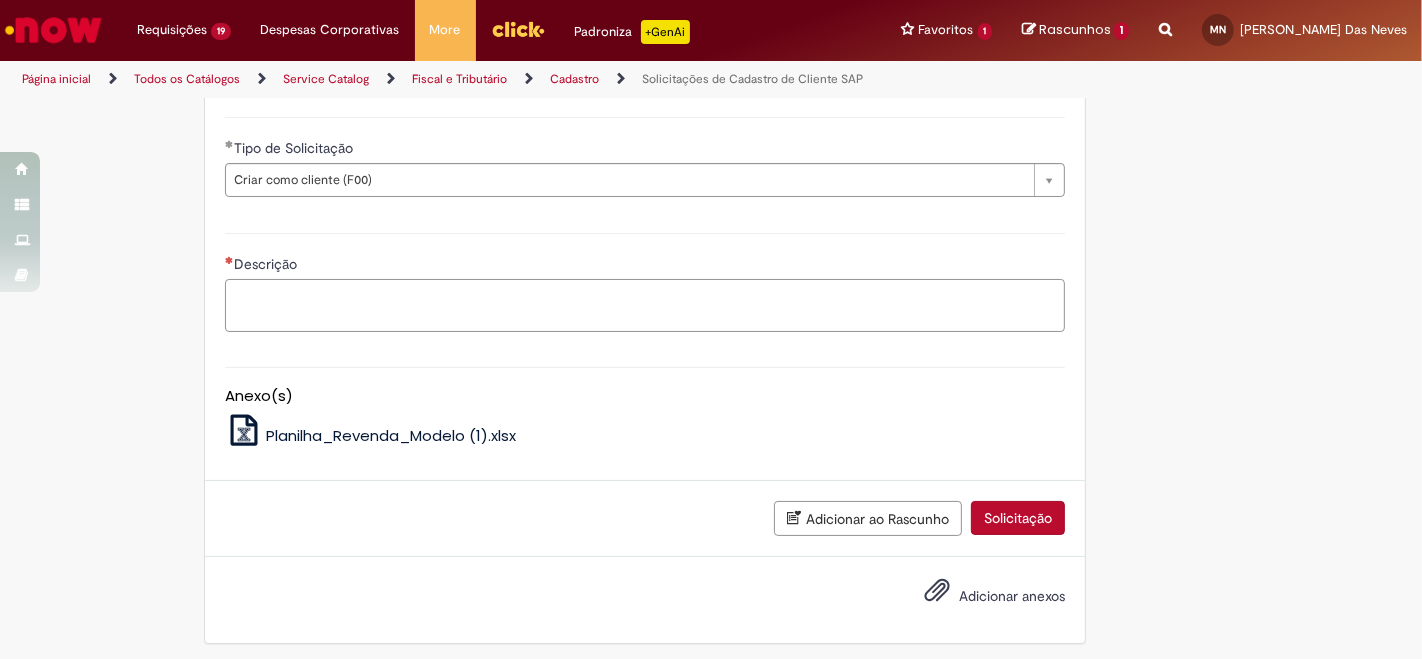 click on "Descrição" at bounding box center (645, 305) 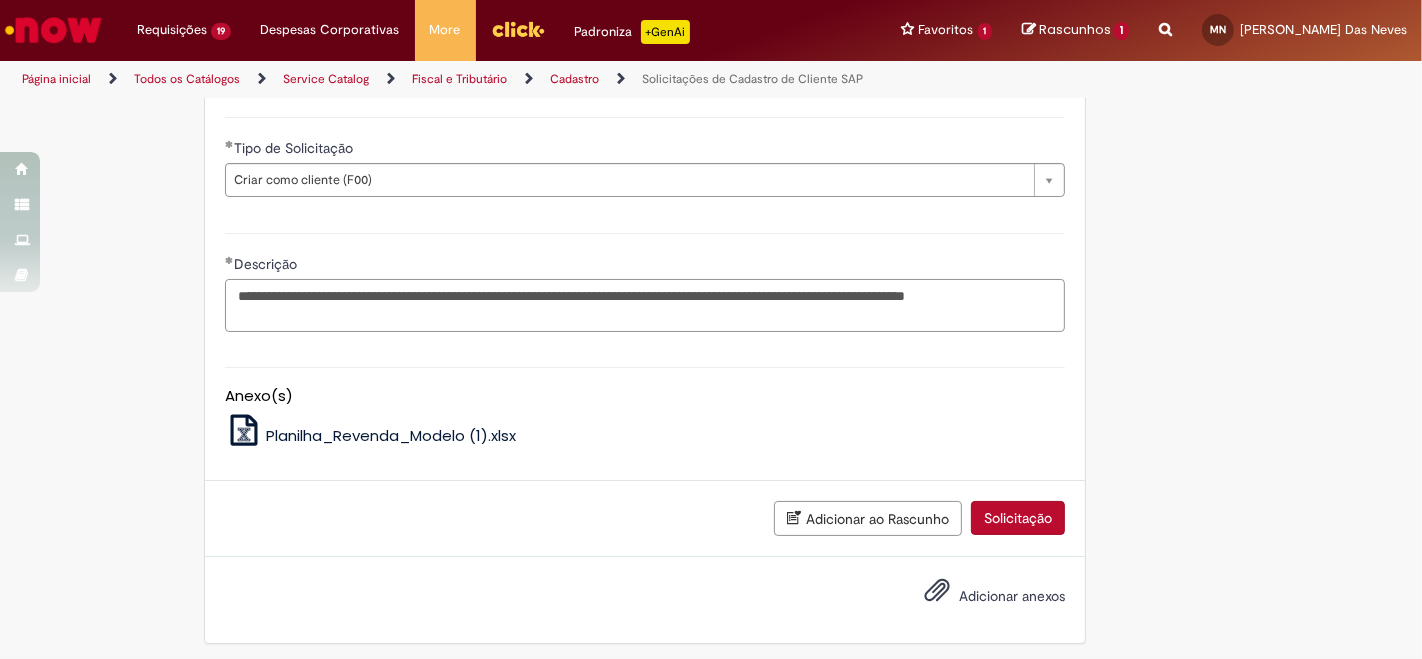 scroll, scrollTop: 940, scrollLeft: 0, axis: vertical 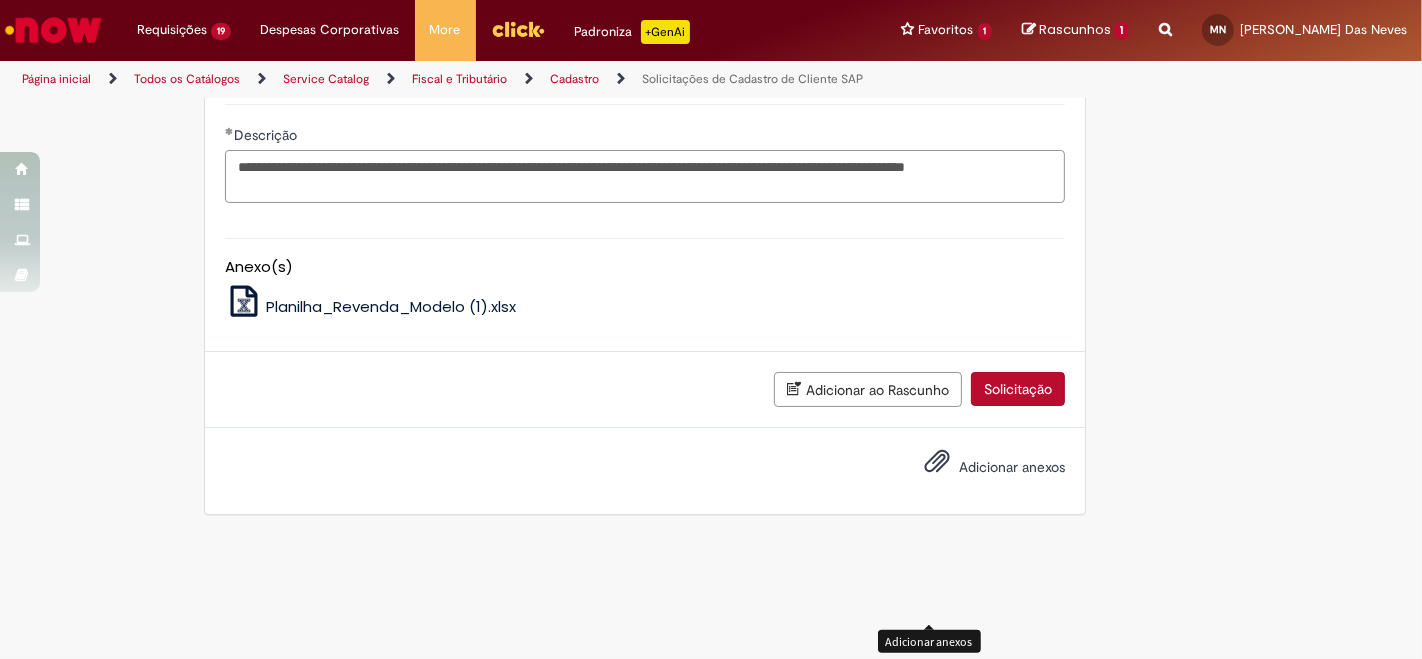 type on "**********" 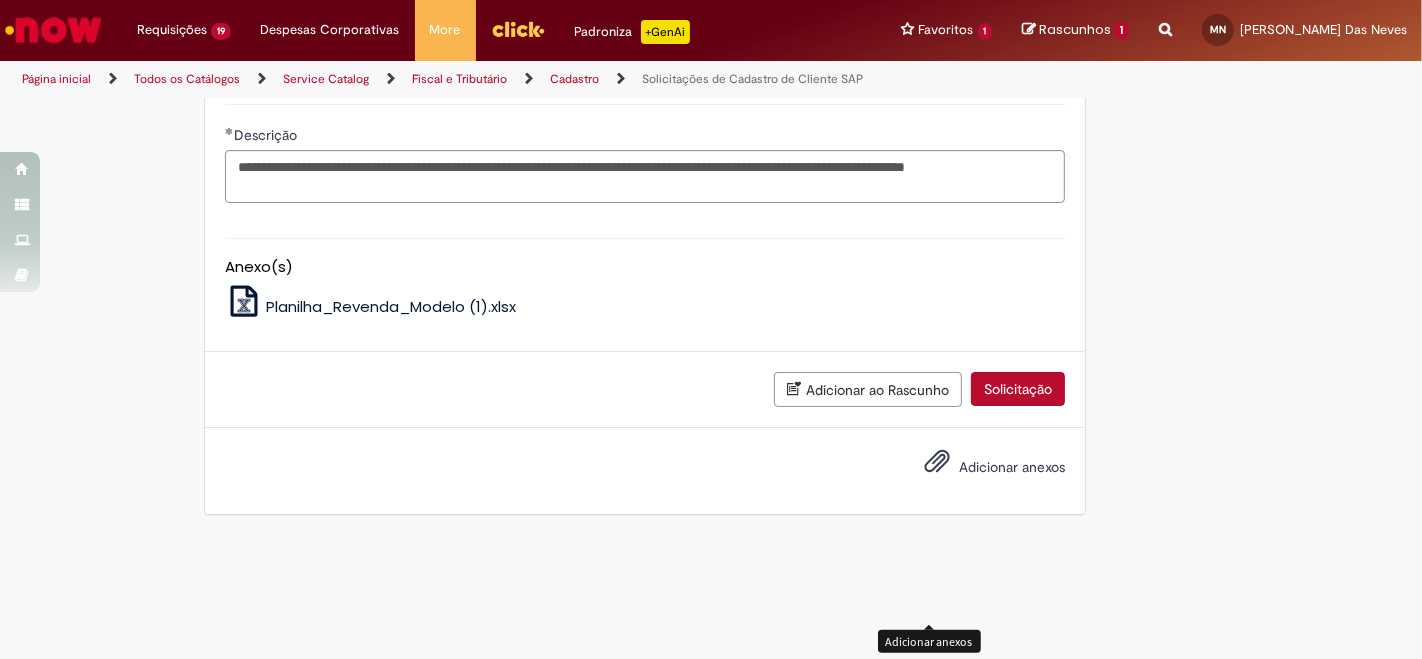 click at bounding box center [937, 462] 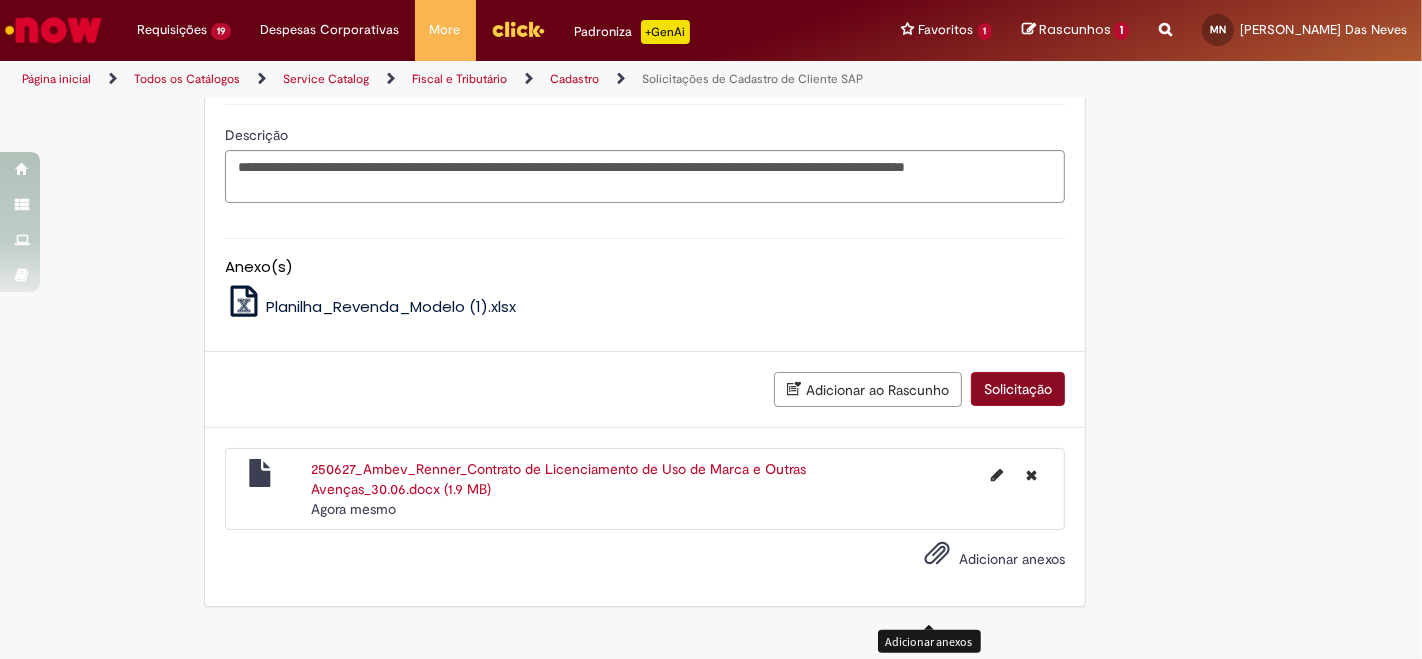 scroll, scrollTop: 1031, scrollLeft: 0, axis: vertical 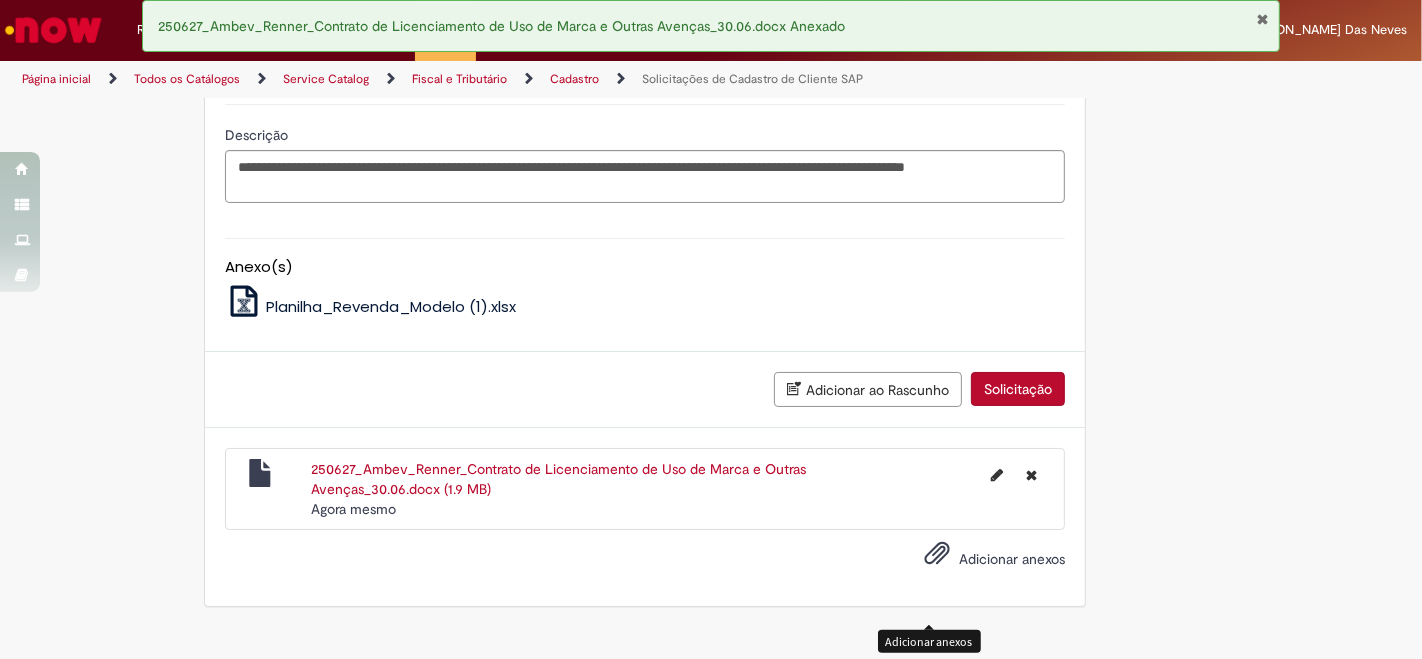 click on "Solicitação" at bounding box center (1018, 389) 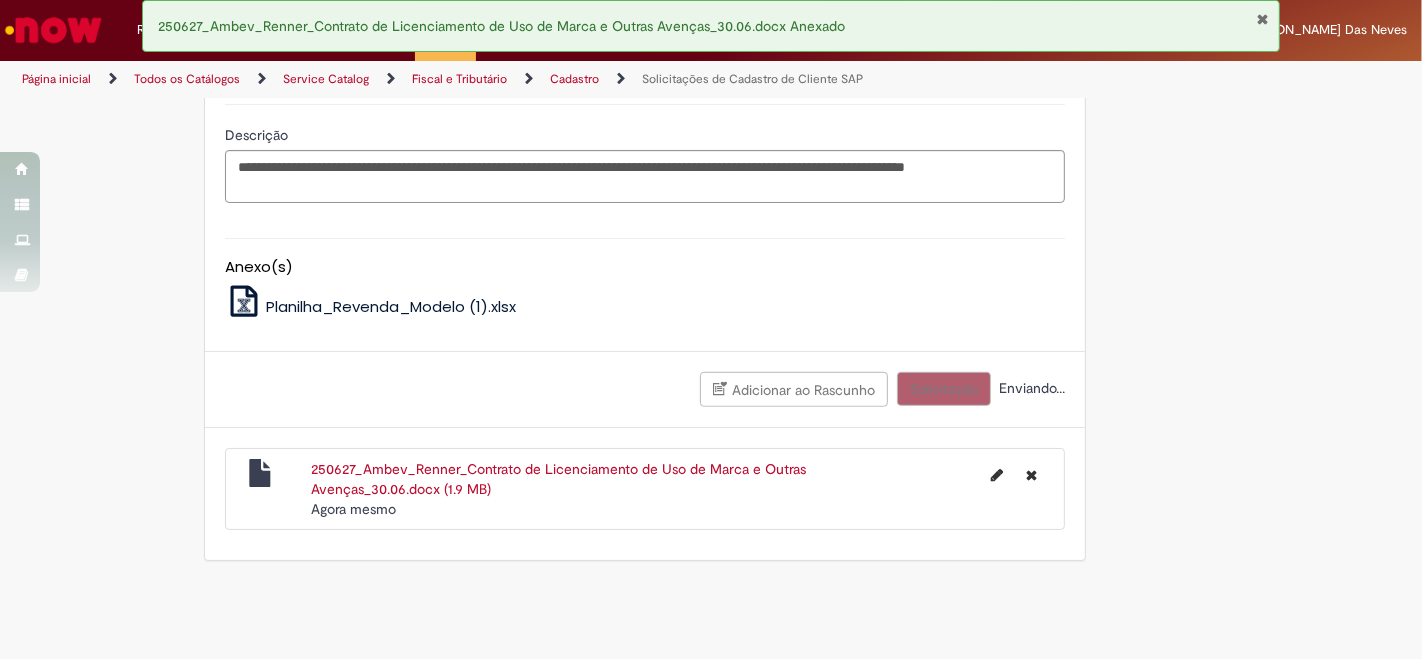 scroll, scrollTop: 986, scrollLeft: 0, axis: vertical 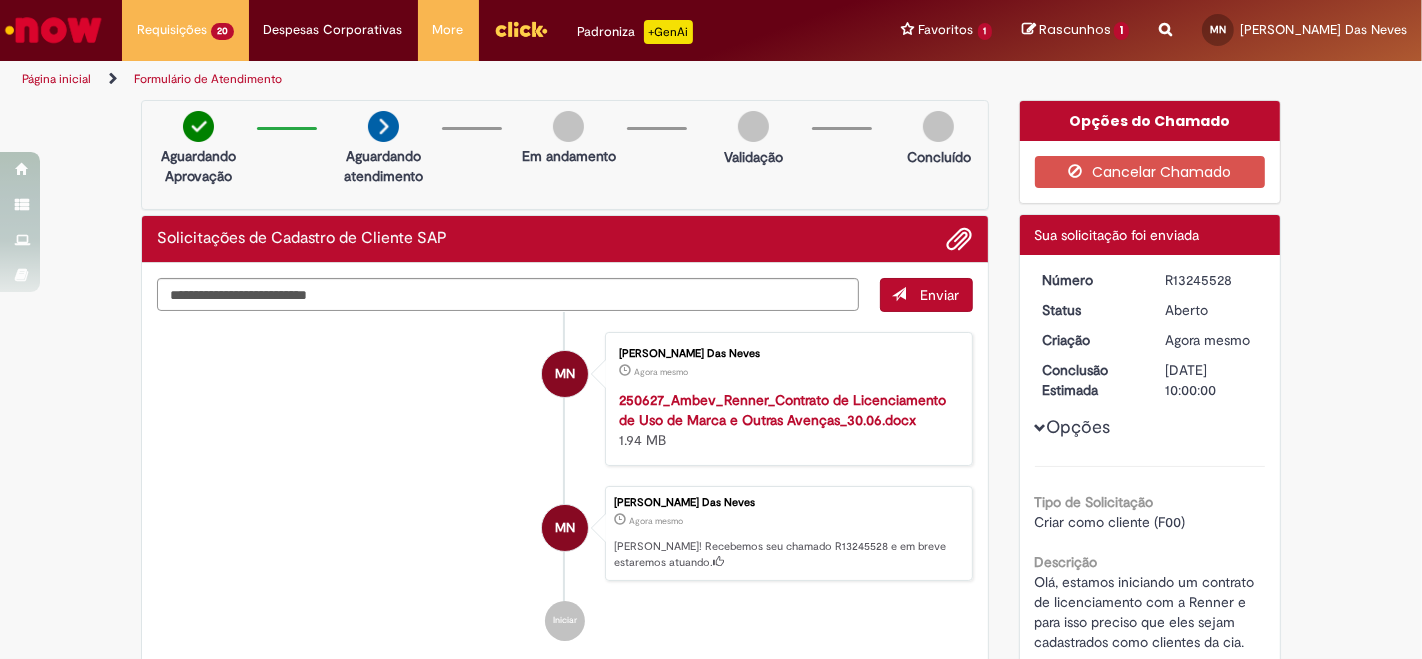 click at bounding box center (53, 30) 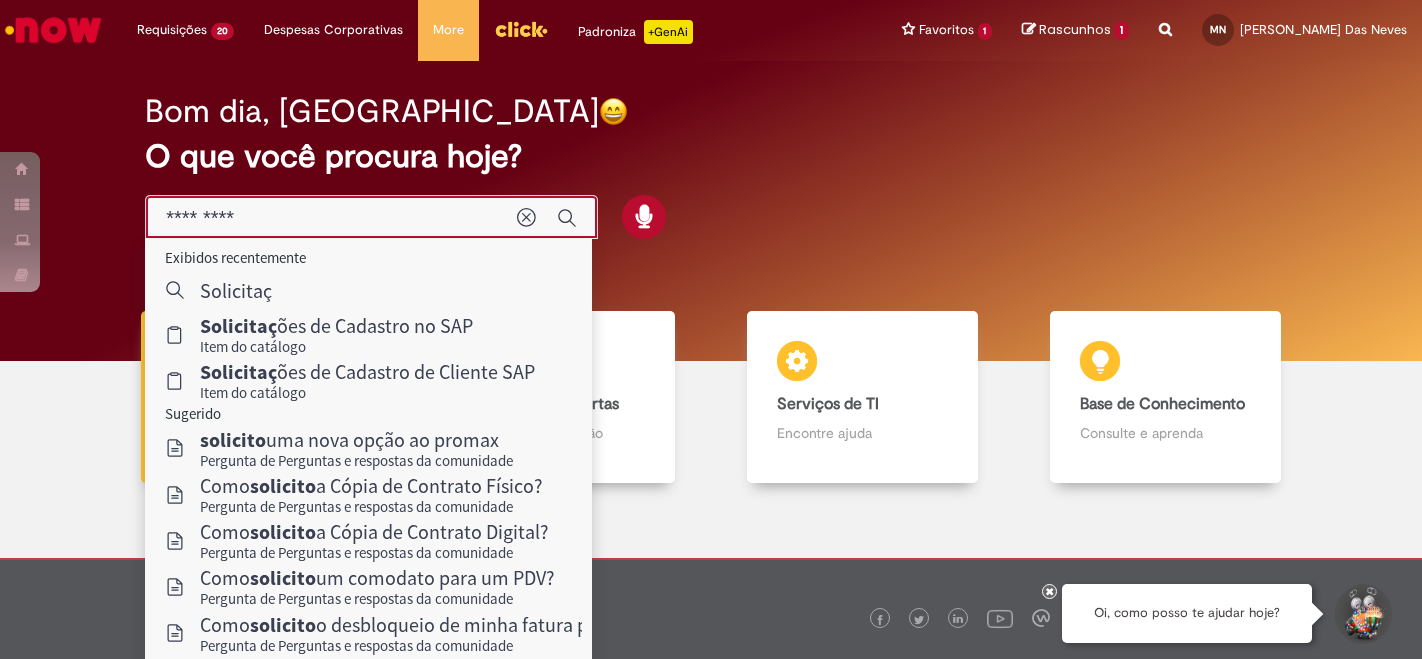 scroll, scrollTop: 0, scrollLeft: 0, axis: both 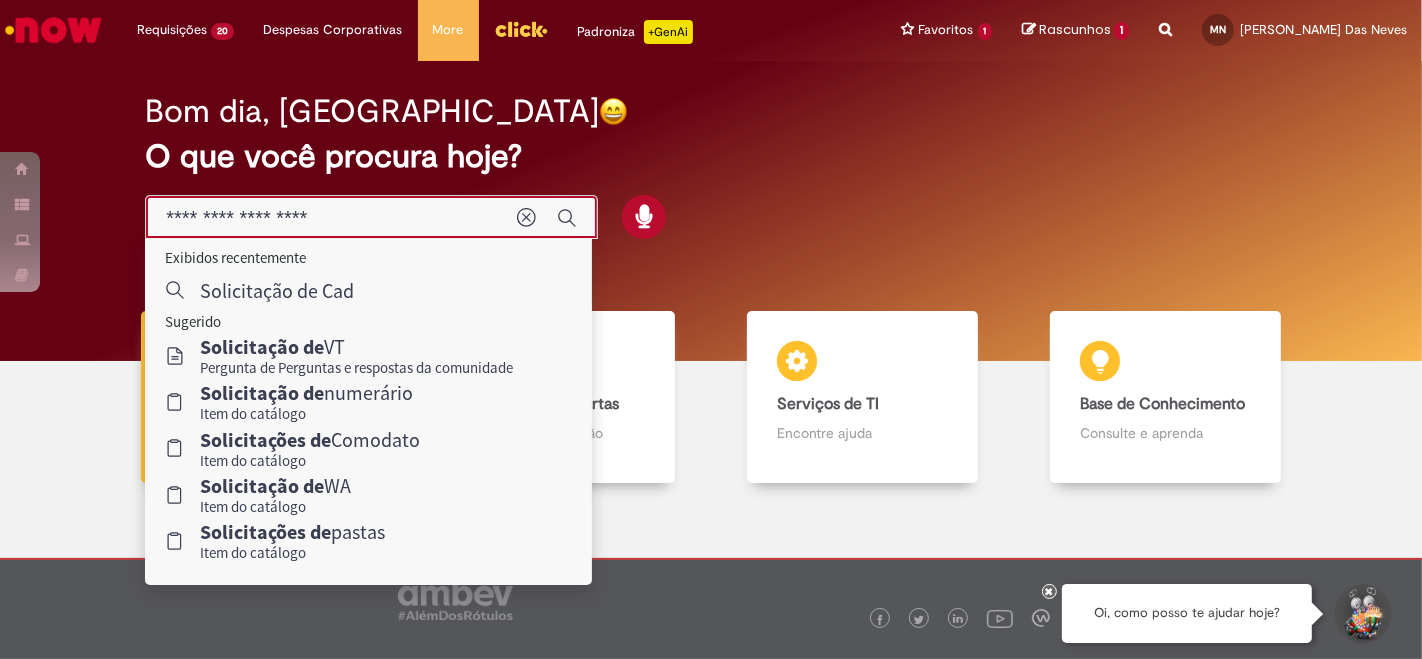 type on "**********" 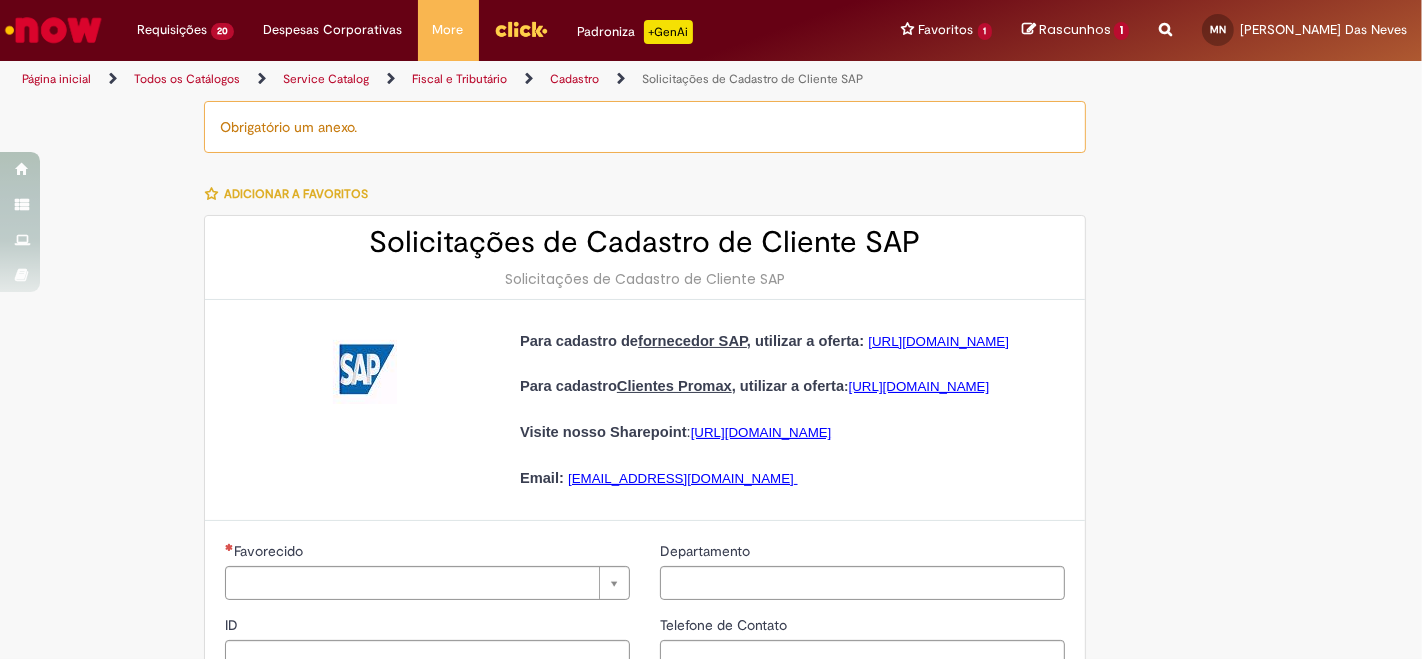 type on "********" 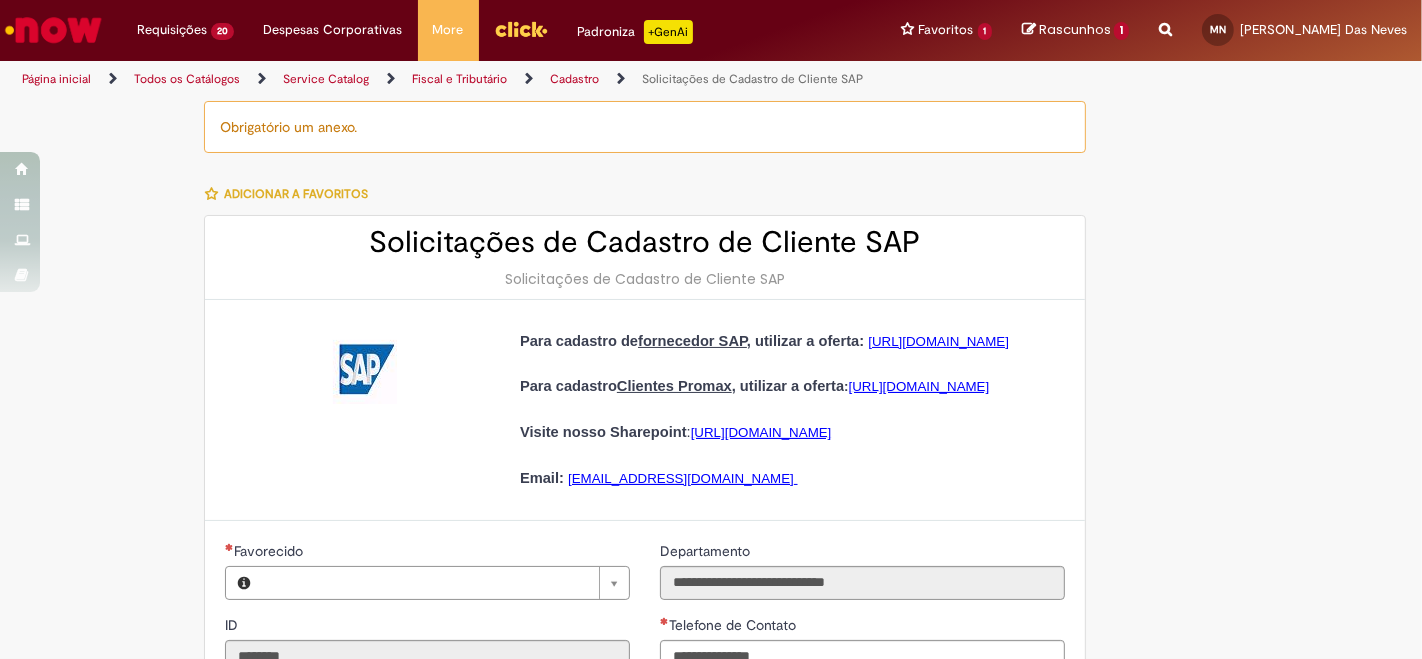 type on "**********" 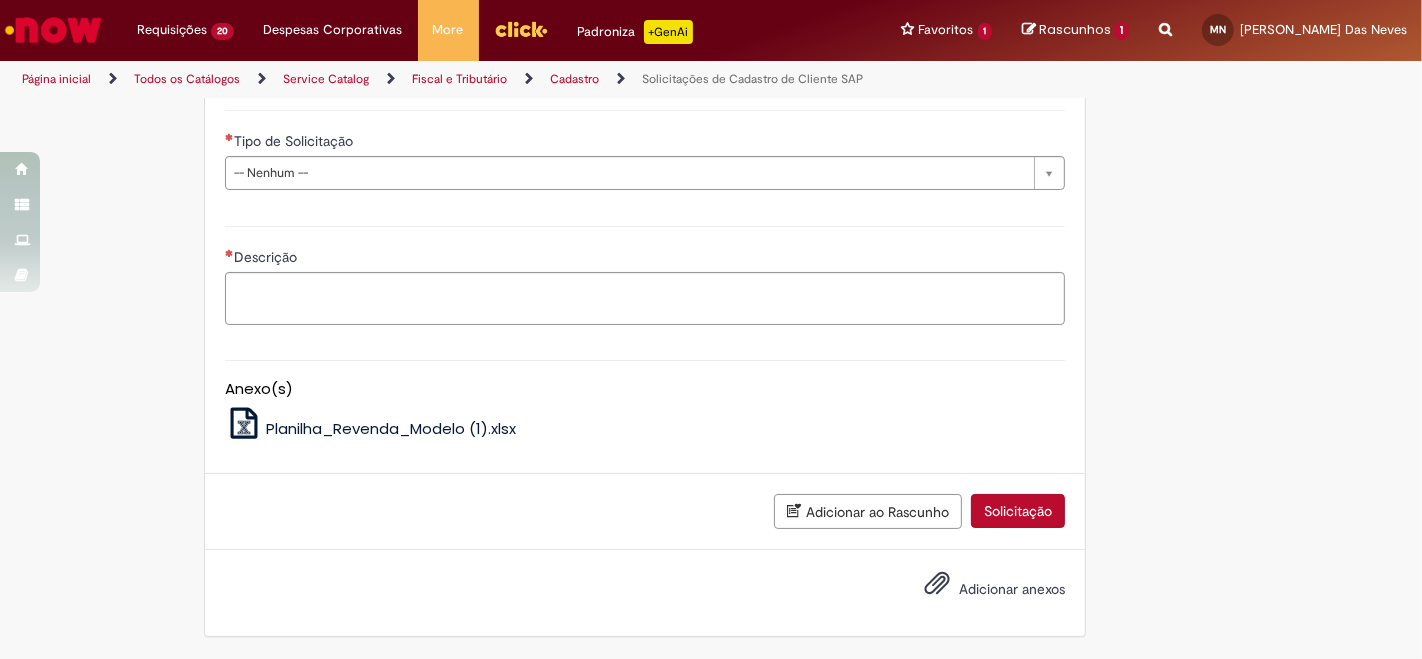 scroll, scrollTop: 894, scrollLeft: 0, axis: vertical 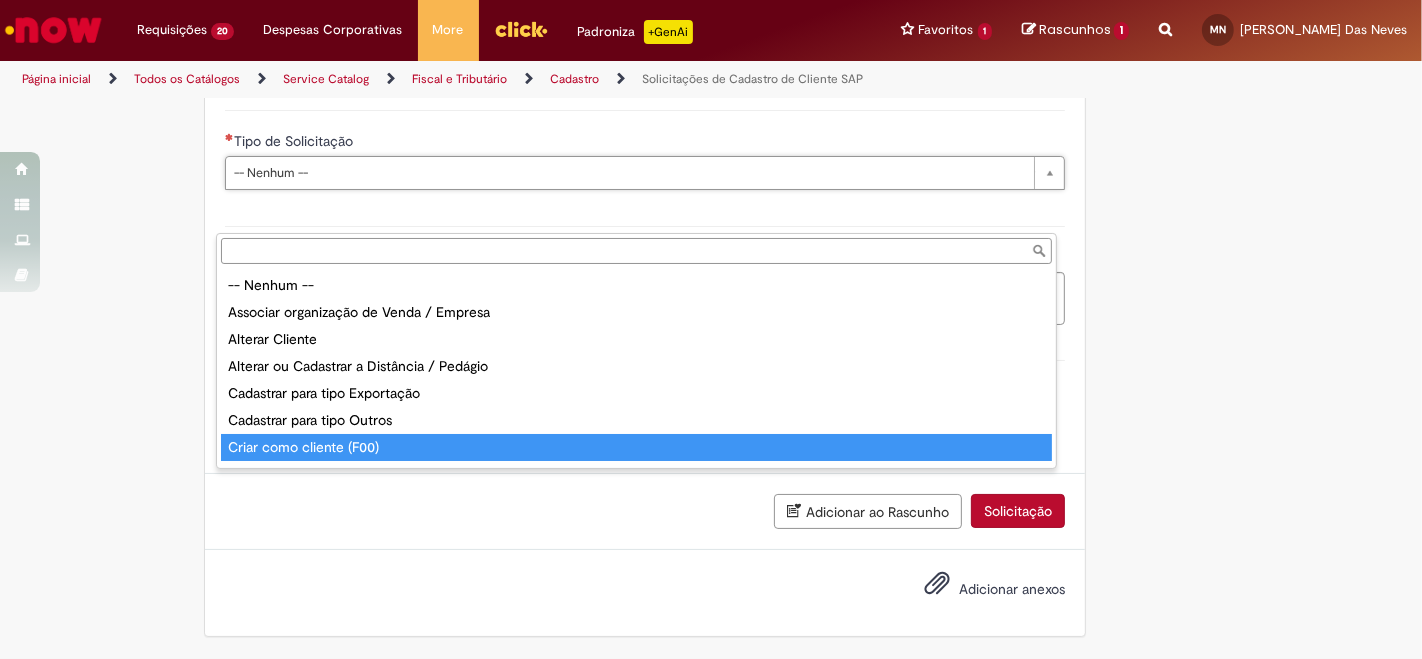 type on "**********" 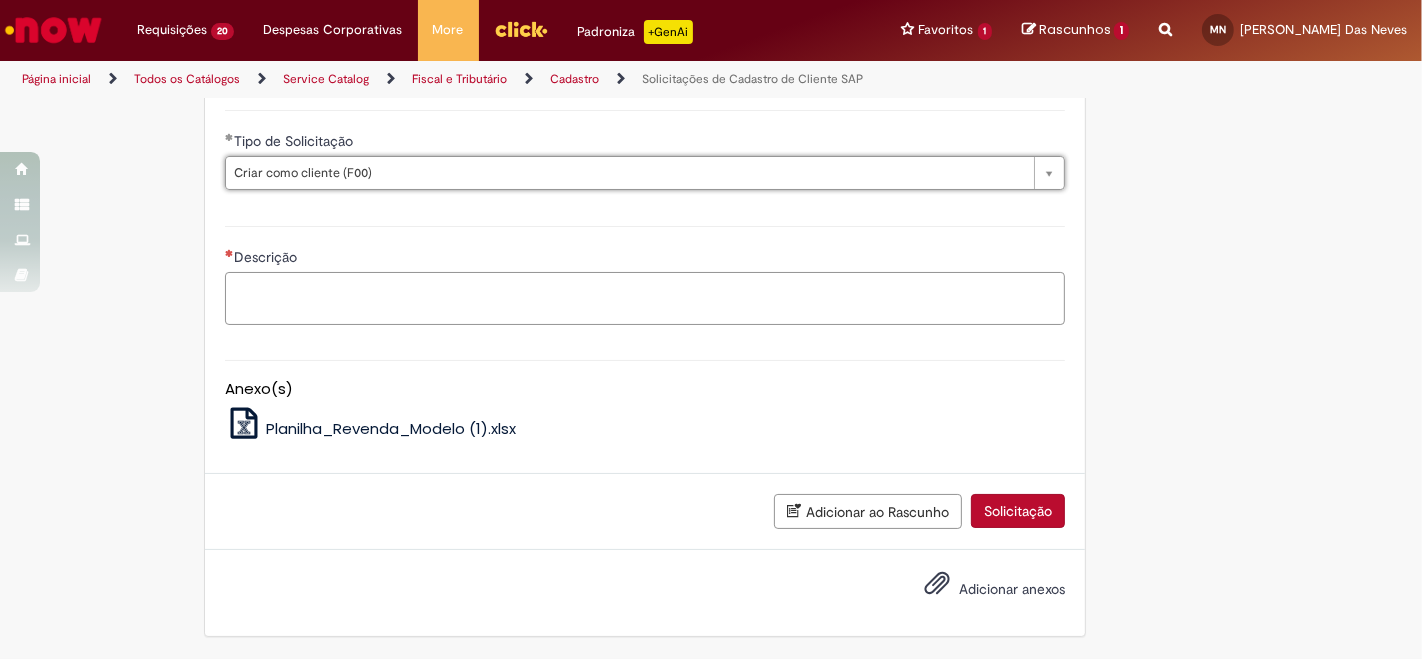 click on "Descrição" at bounding box center [645, 298] 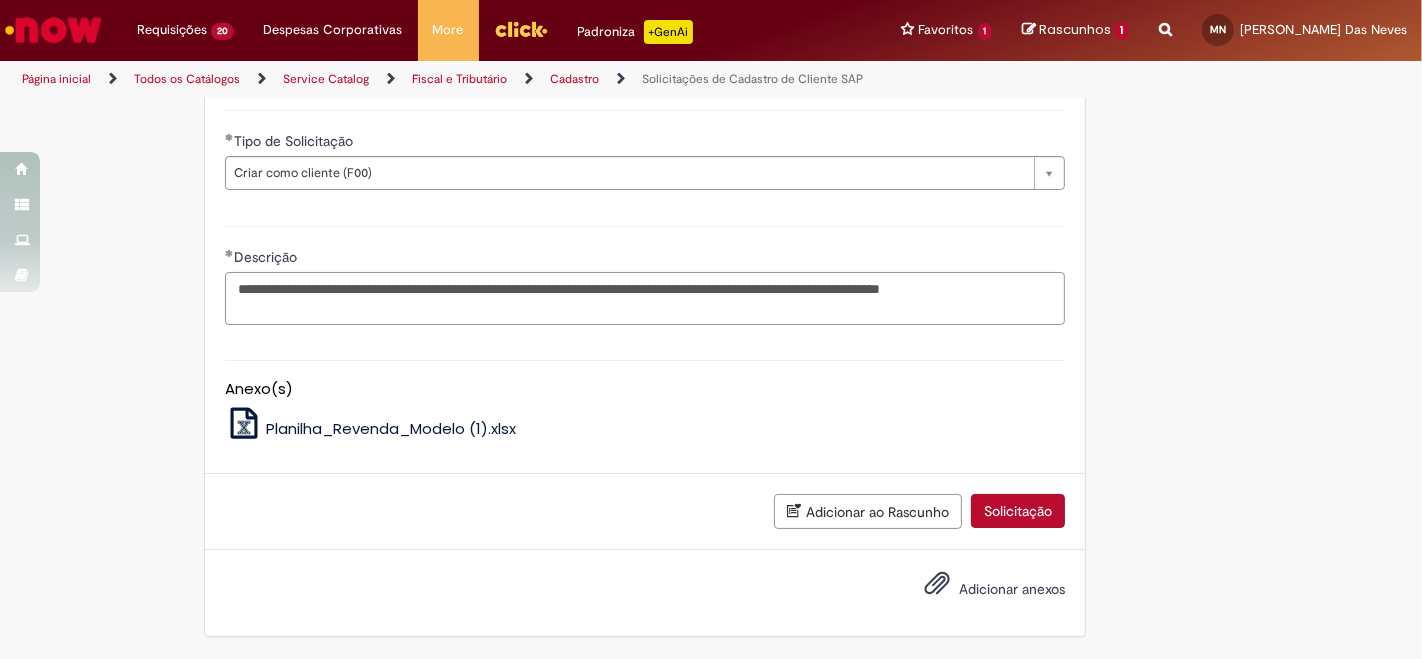 scroll, scrollTop: 940, scrollLeft: 0, axis: vertical 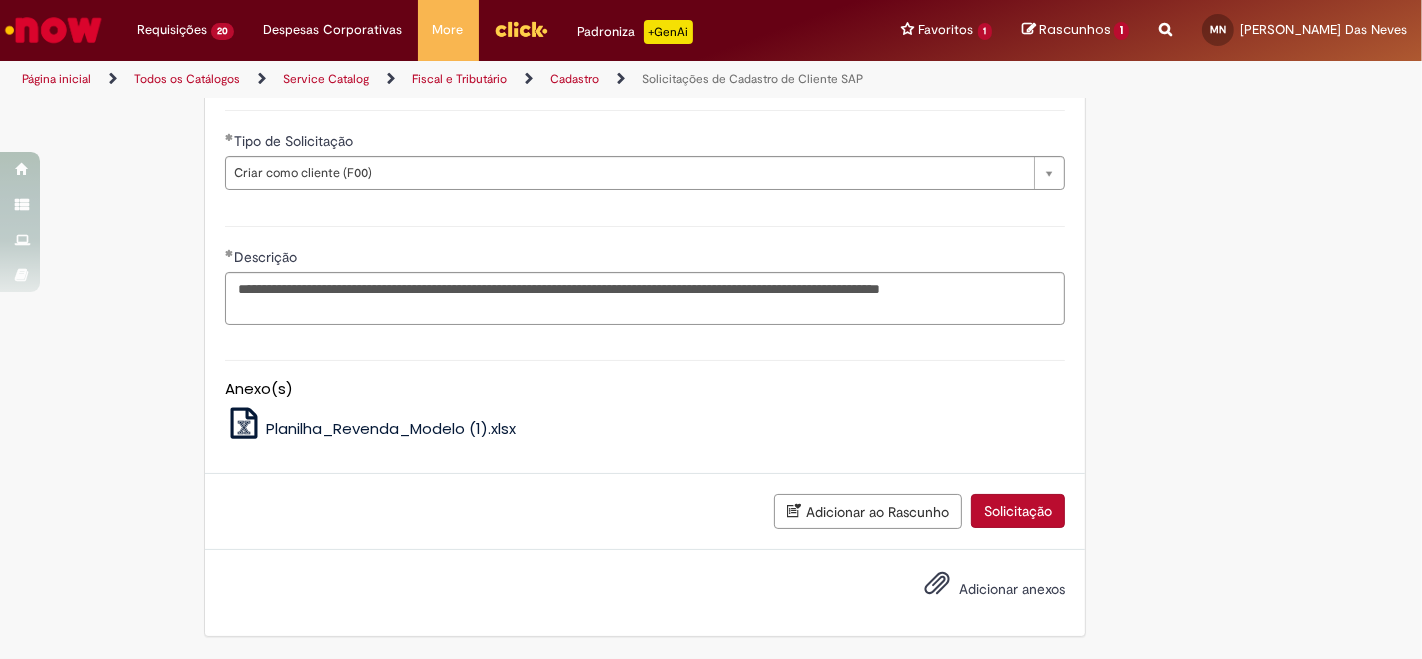 click on "Adicionar anexos" at bounding box center [980, 590] 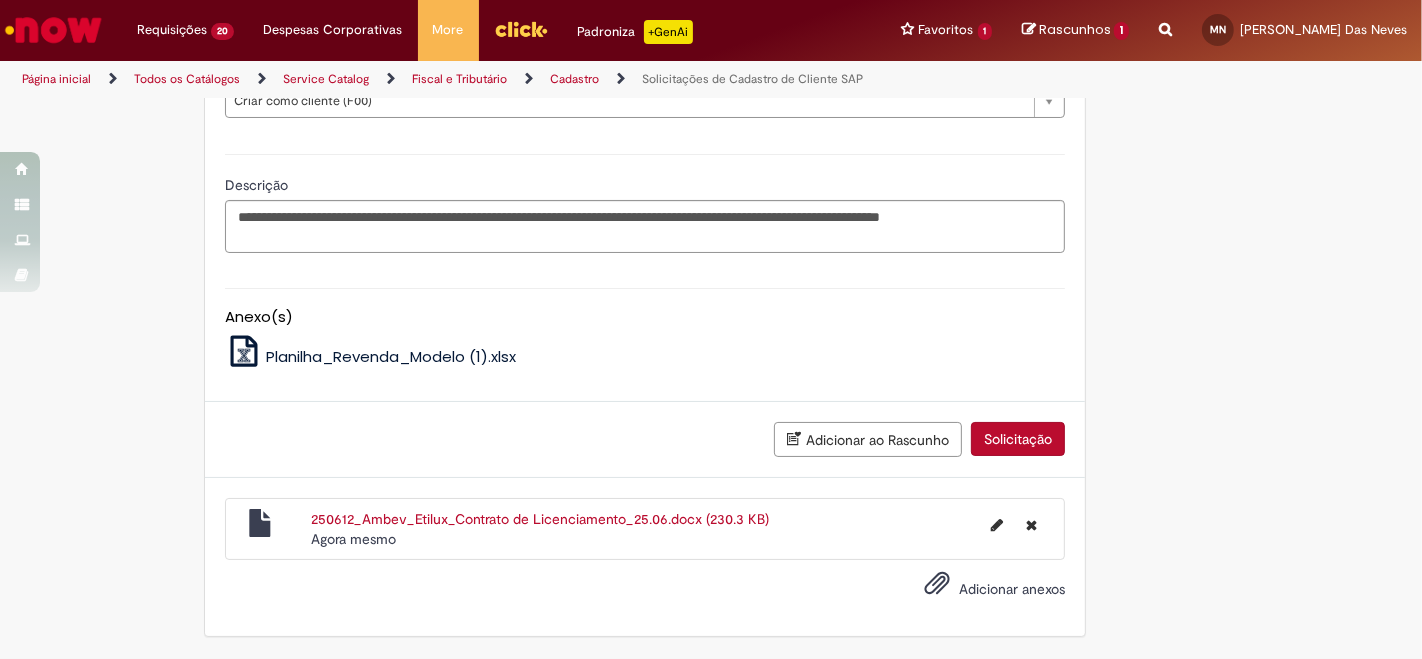 click on "Solicitação" at bounding box center [1018, 439] 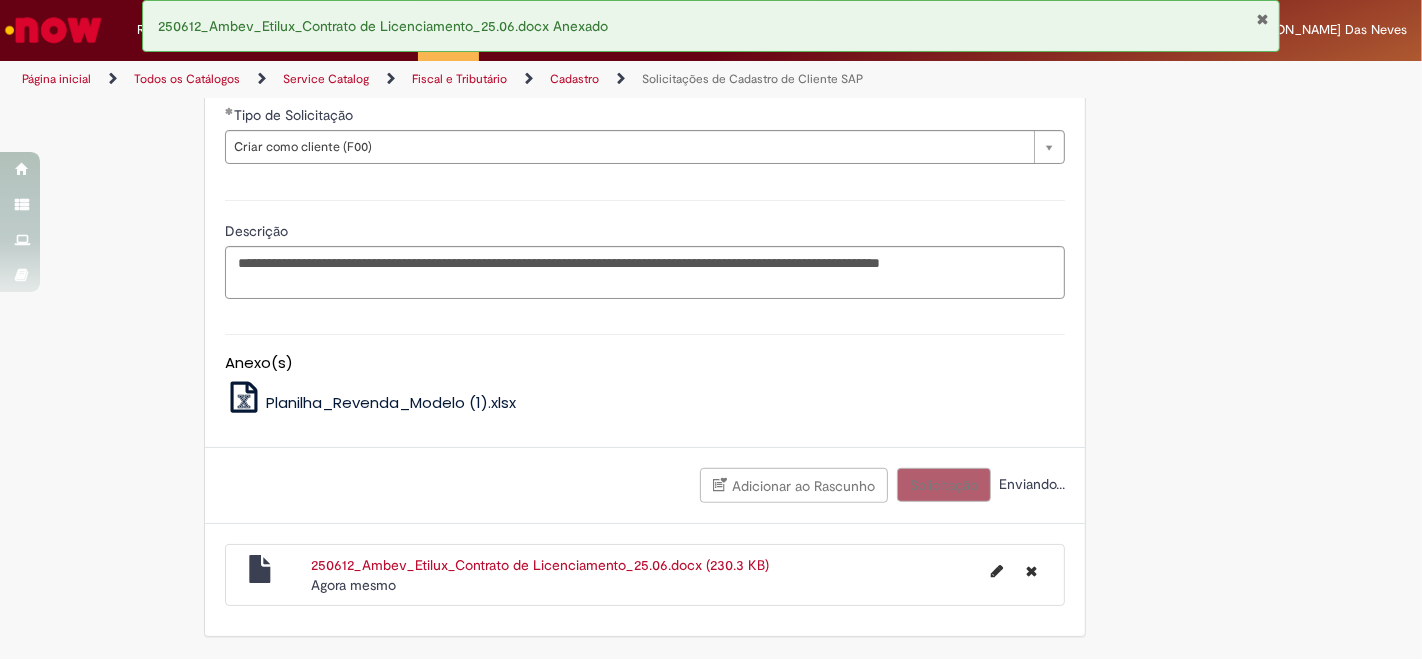 scroll, scrollTop: 966, scrollLeft: 0, axis: vertical 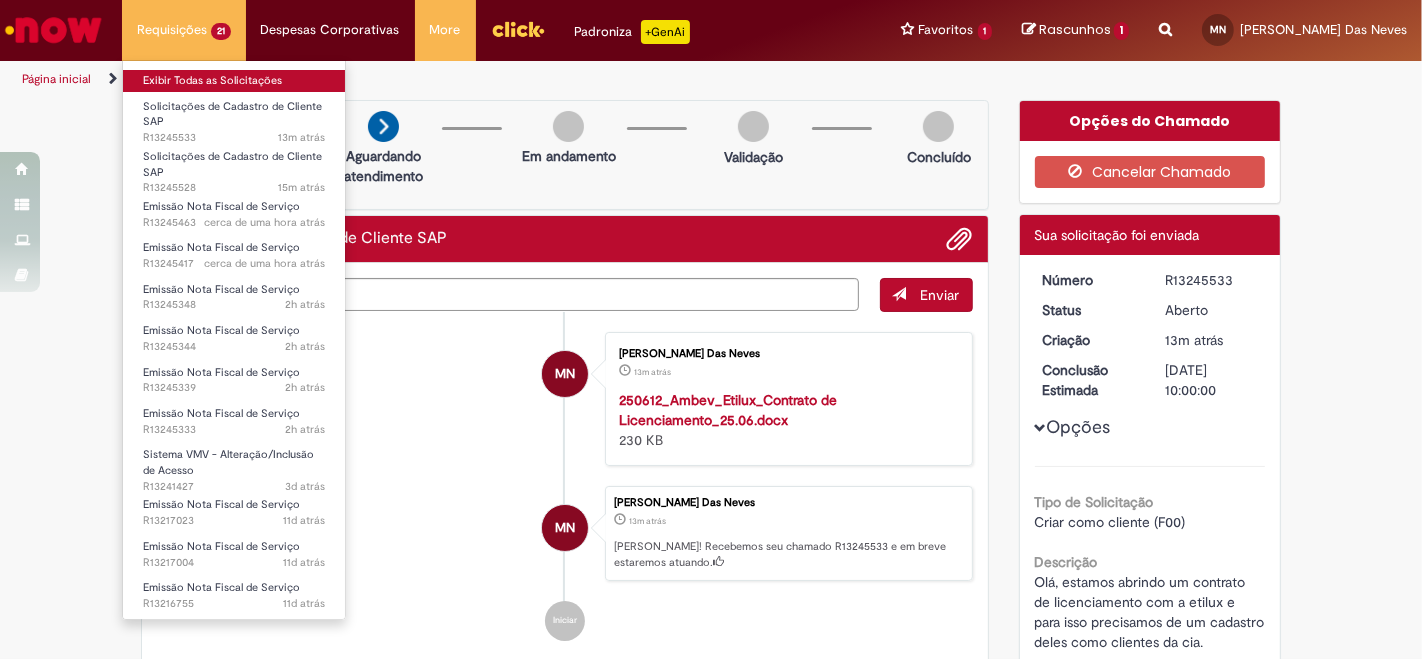 click on "Exibir Todas as Solicitações" at bounding box center [234, 81] 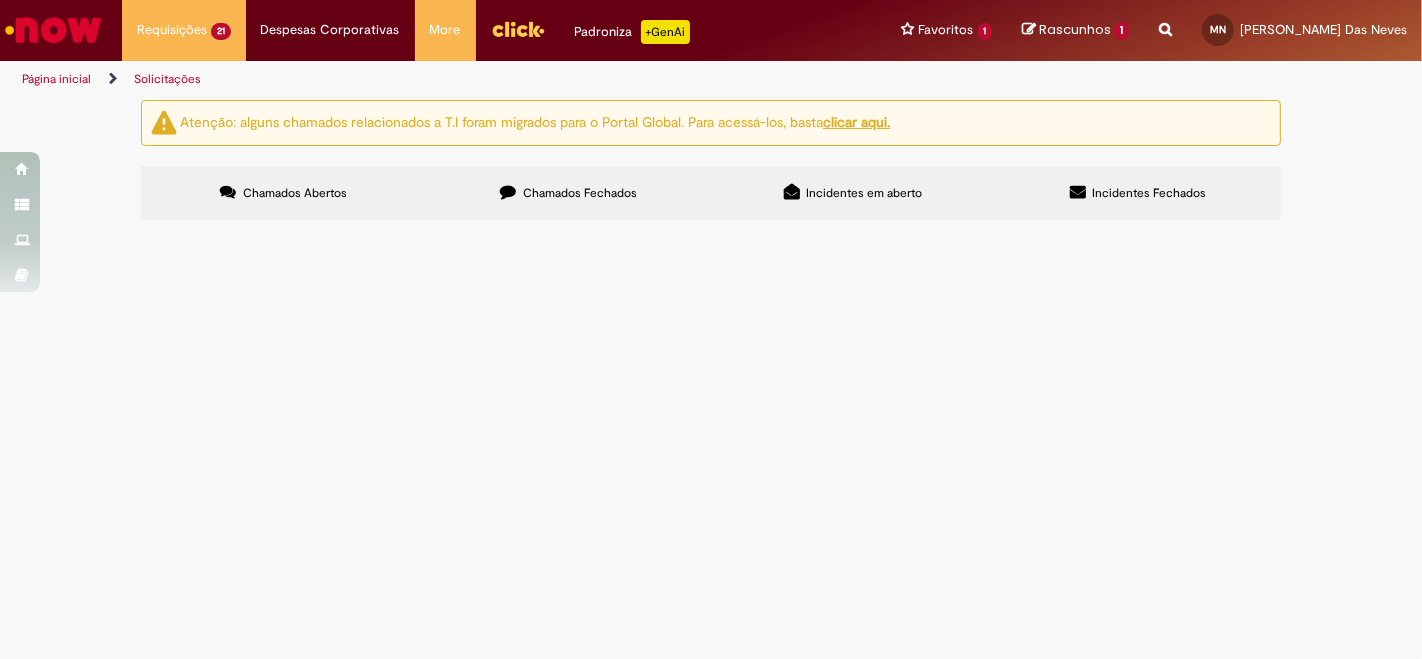 scroll, scrollTop: 360, scrollLeft: 0, axis: vertical 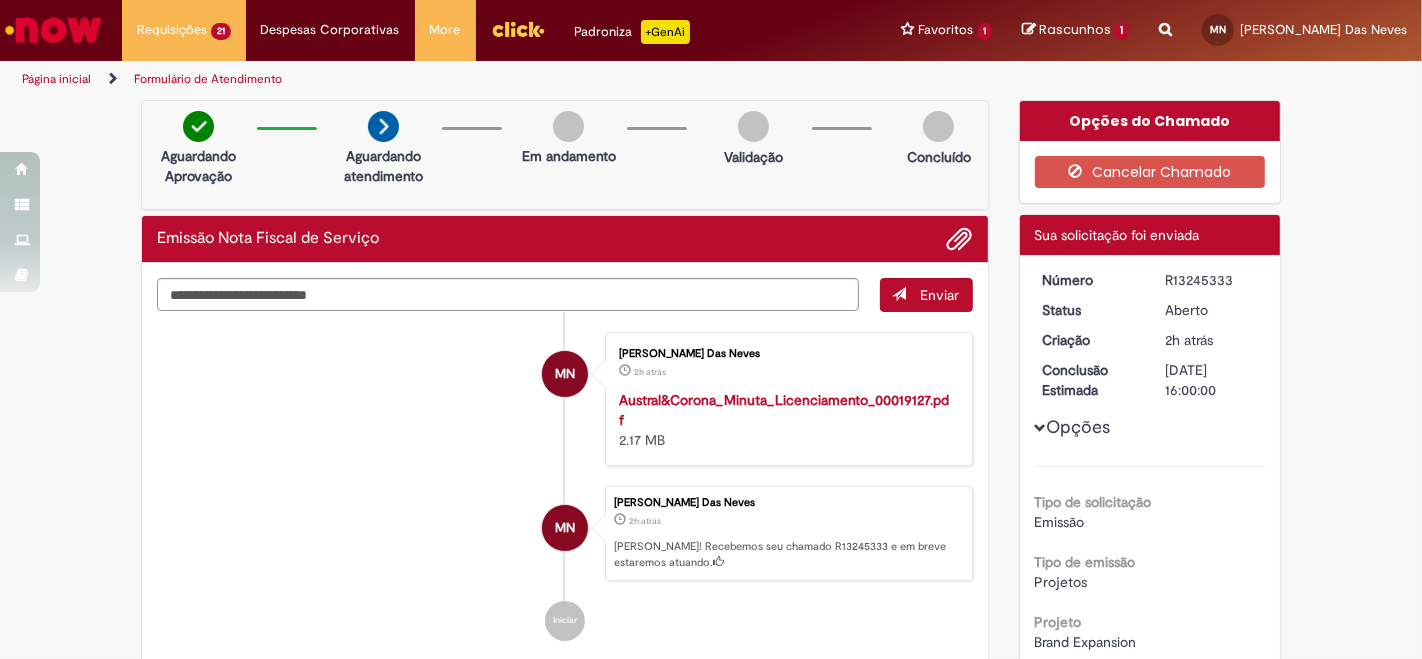 click at bounding box center (53, 30) 